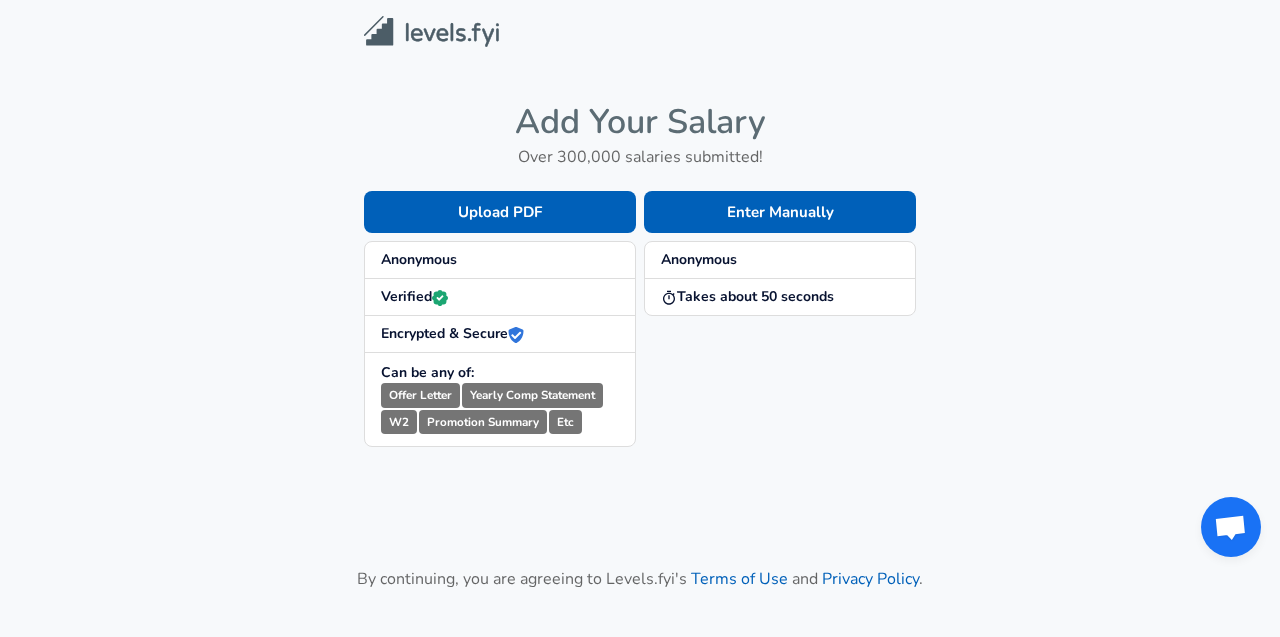 scroll, scrollTop: 0, scrollLeft: 0, axis: both 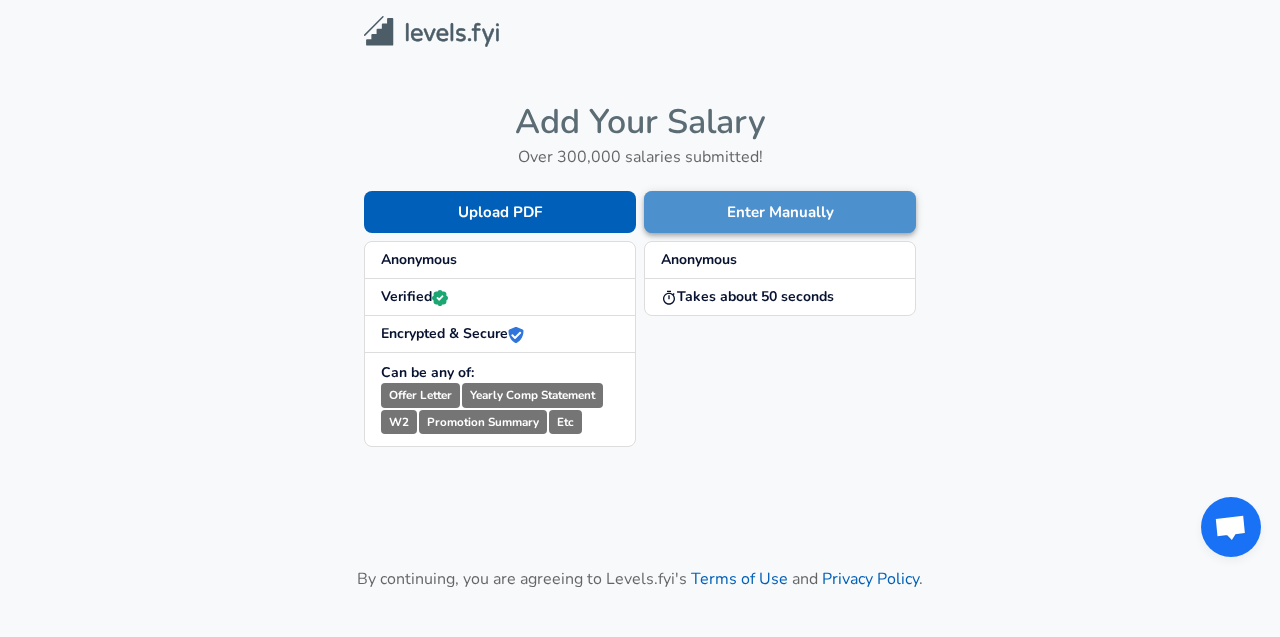 click on "Enter Manually" at bounding box center [780, 212] 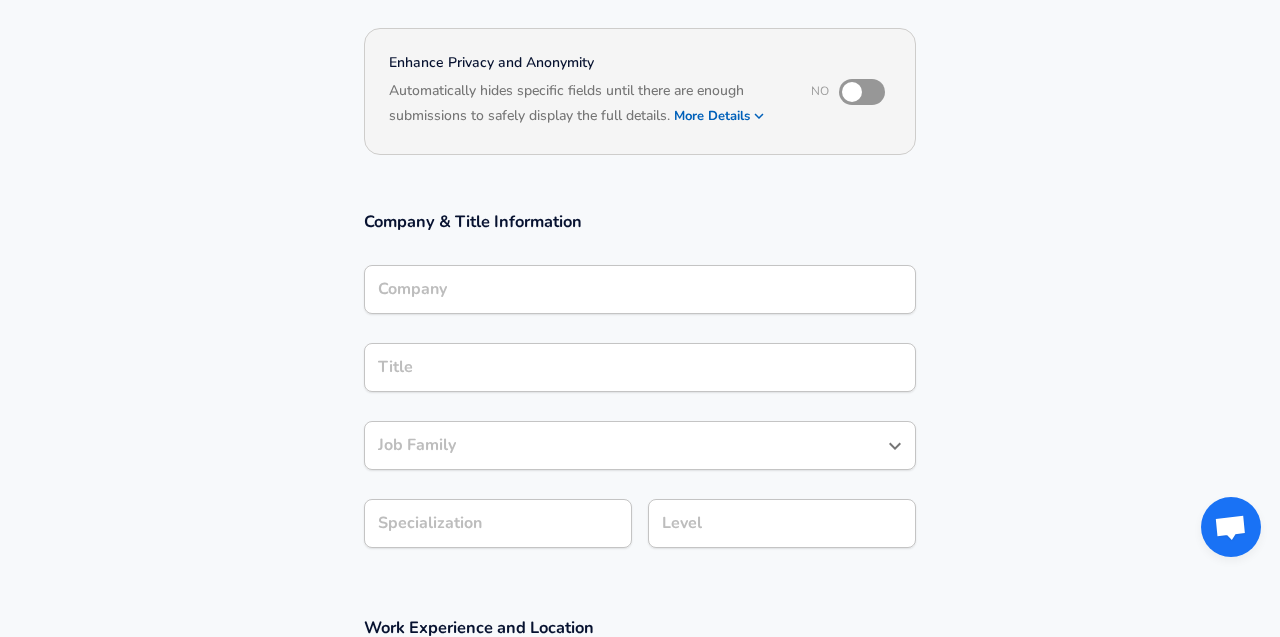 scroll, scrollTop: 162, scrollLeft: 0, axis: vertical 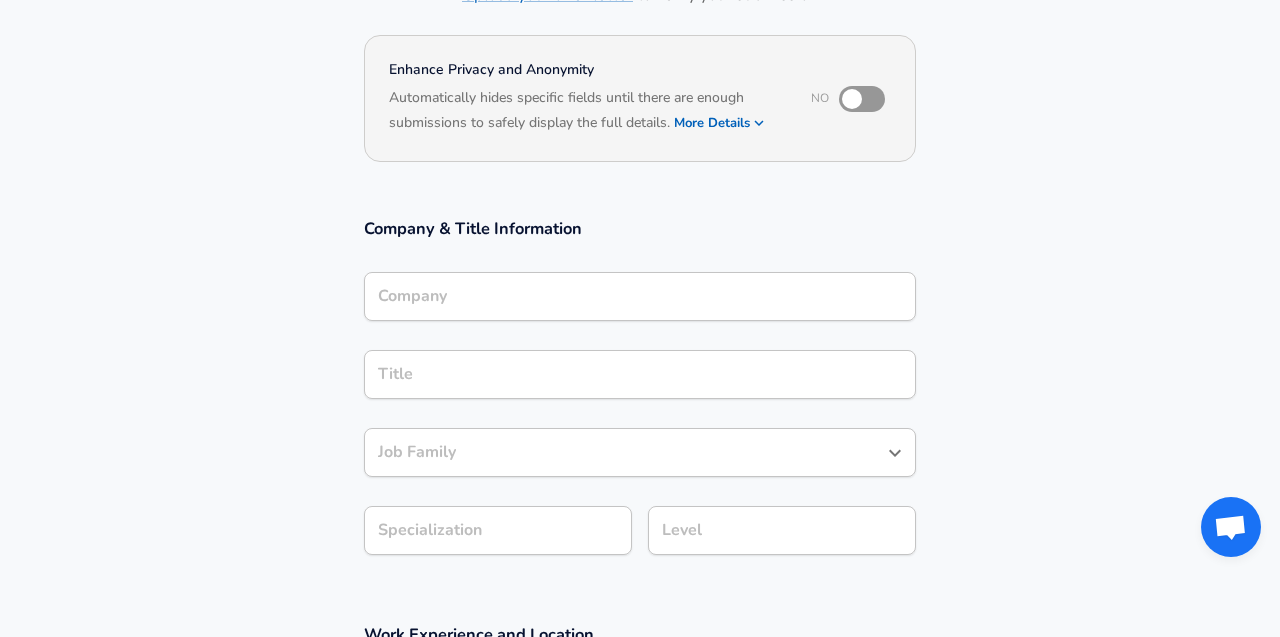 click on "More Details" at bounding box center (720, 123) 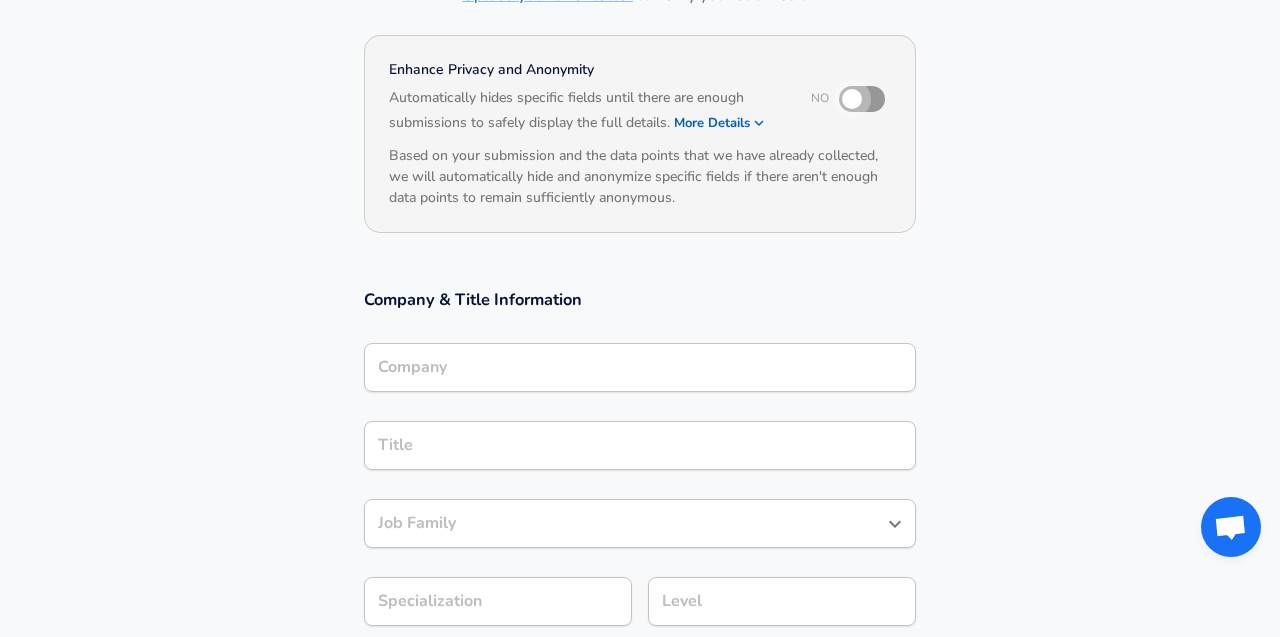 click at bounding box center [852, 99] 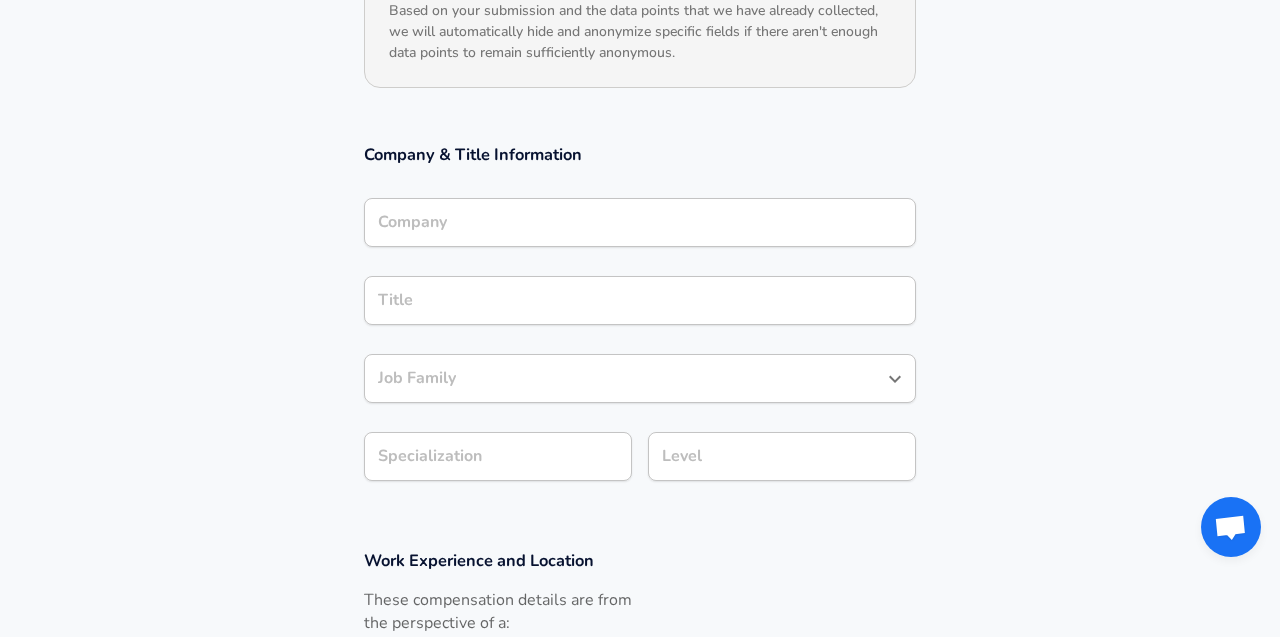 click on "Company" at bounding box center (640, 222) 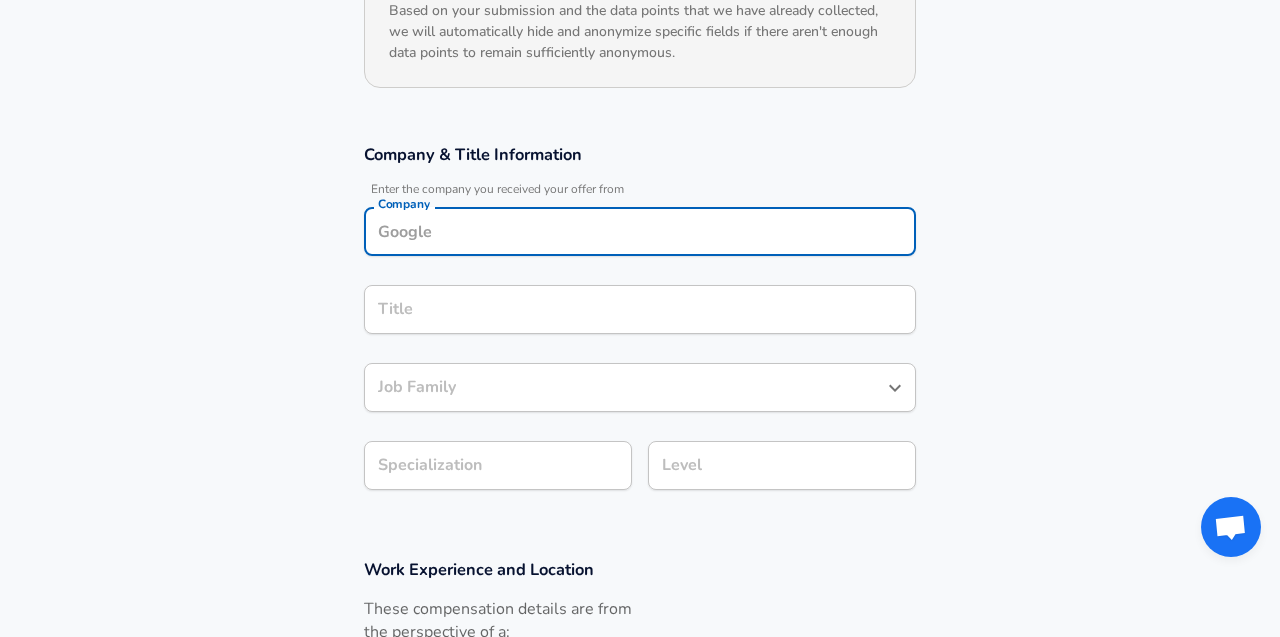 scroll, scrollTop: 327, scrollLeft: 0, axis: vertical 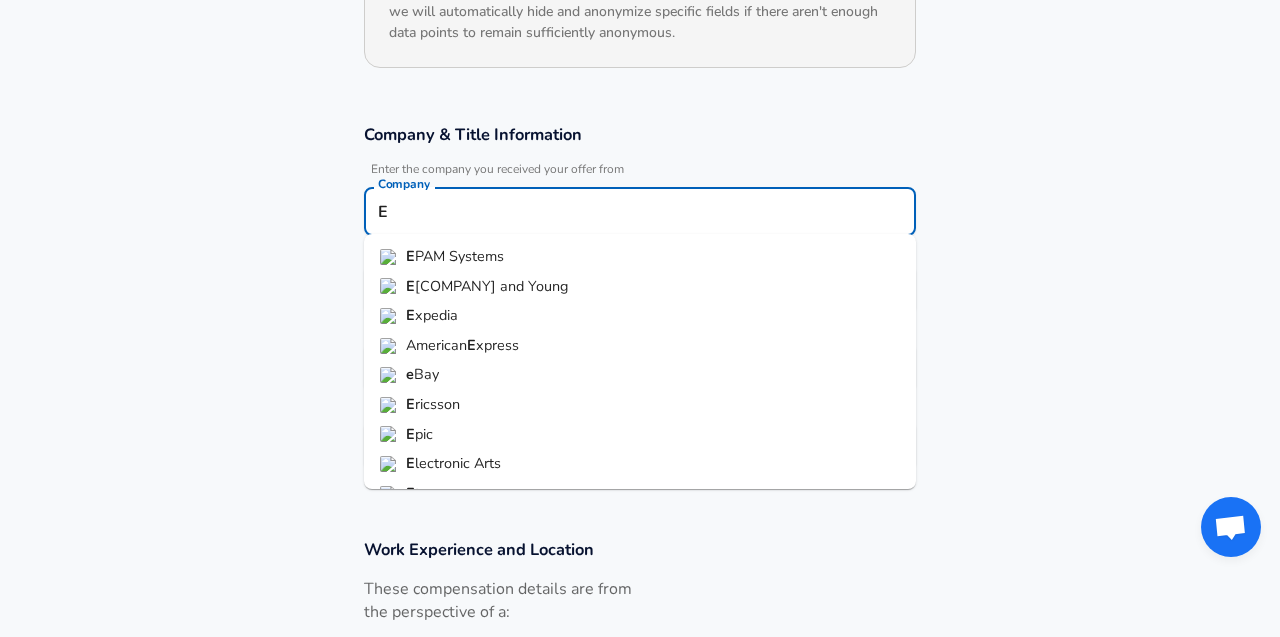 click on "[COMPANY] Systems" at bounding box center [640, 257] 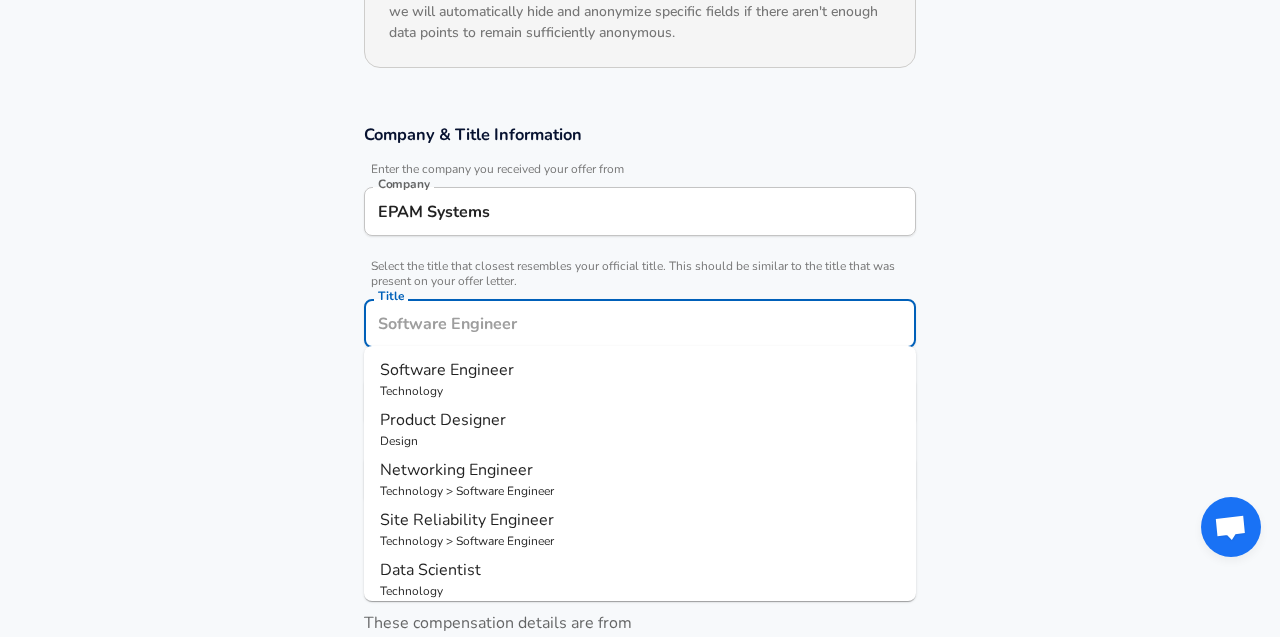 click on "Title" at bounding box center [640, 323] 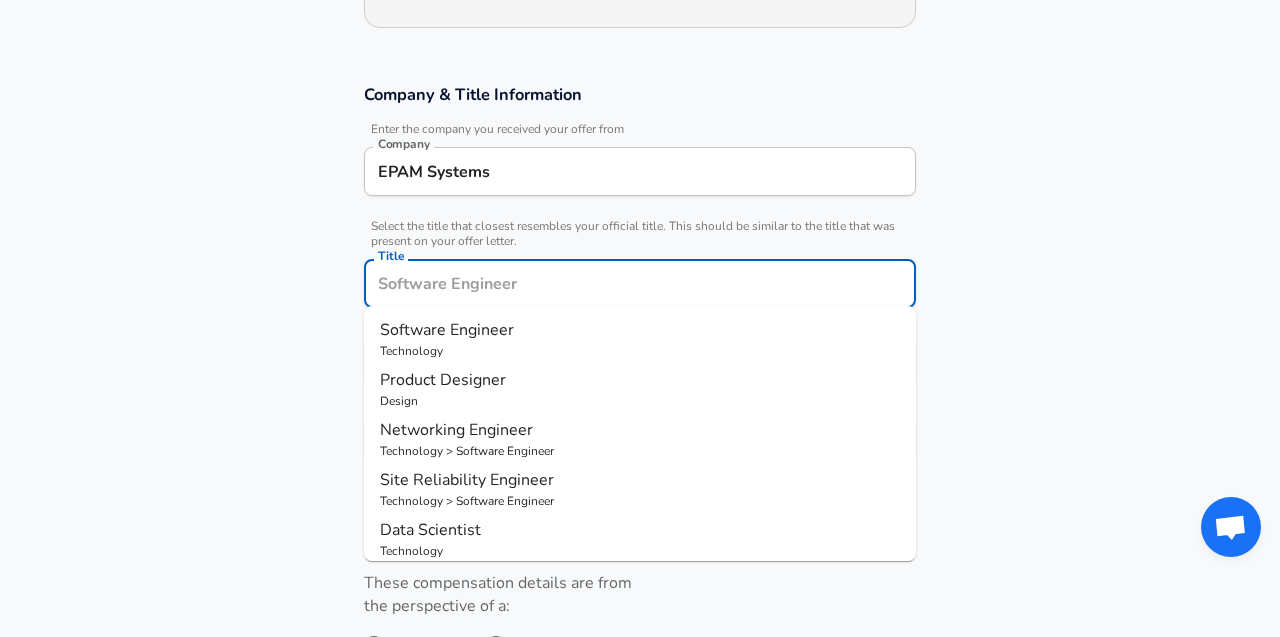 click on "Title" at bounding box center [640, 283] 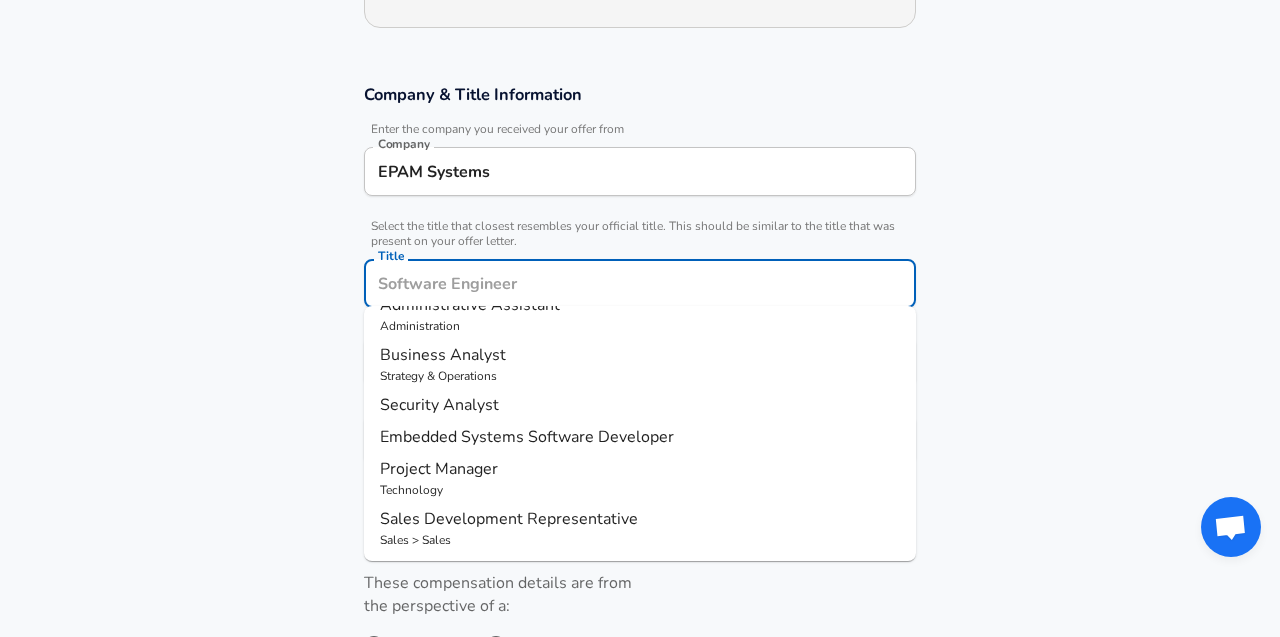 scroll, scrollTop: 325, scrollLeft: 0, axis: vertical 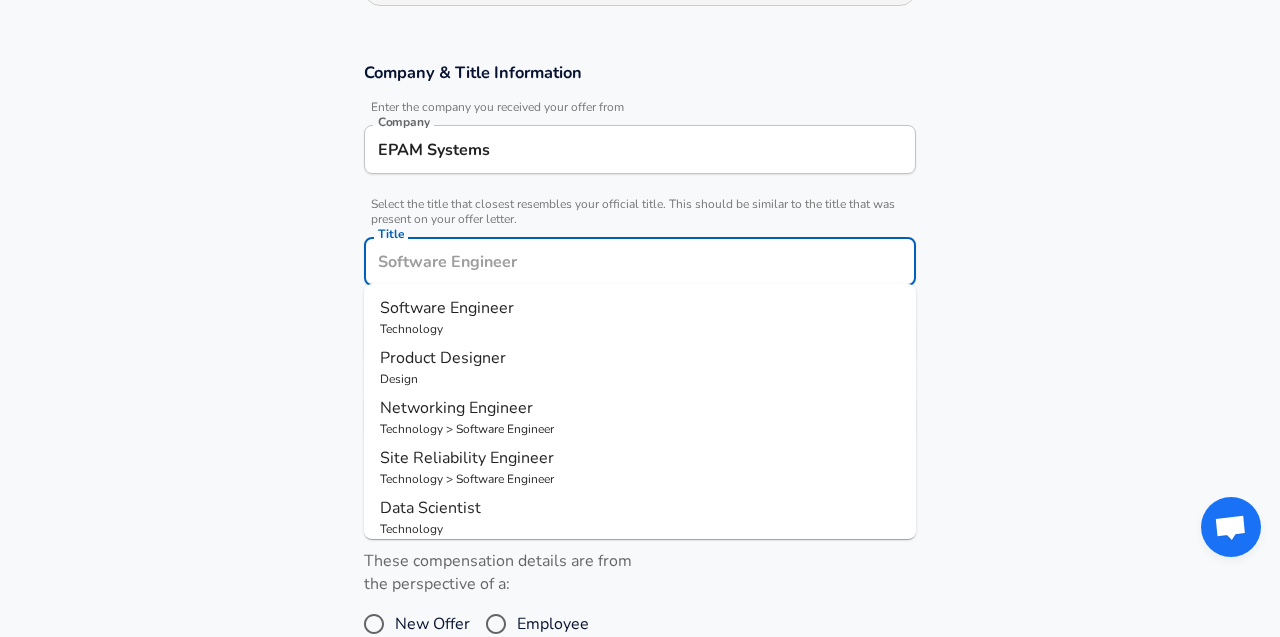 click on "Software Engineer" at bounding box center (640, 308) 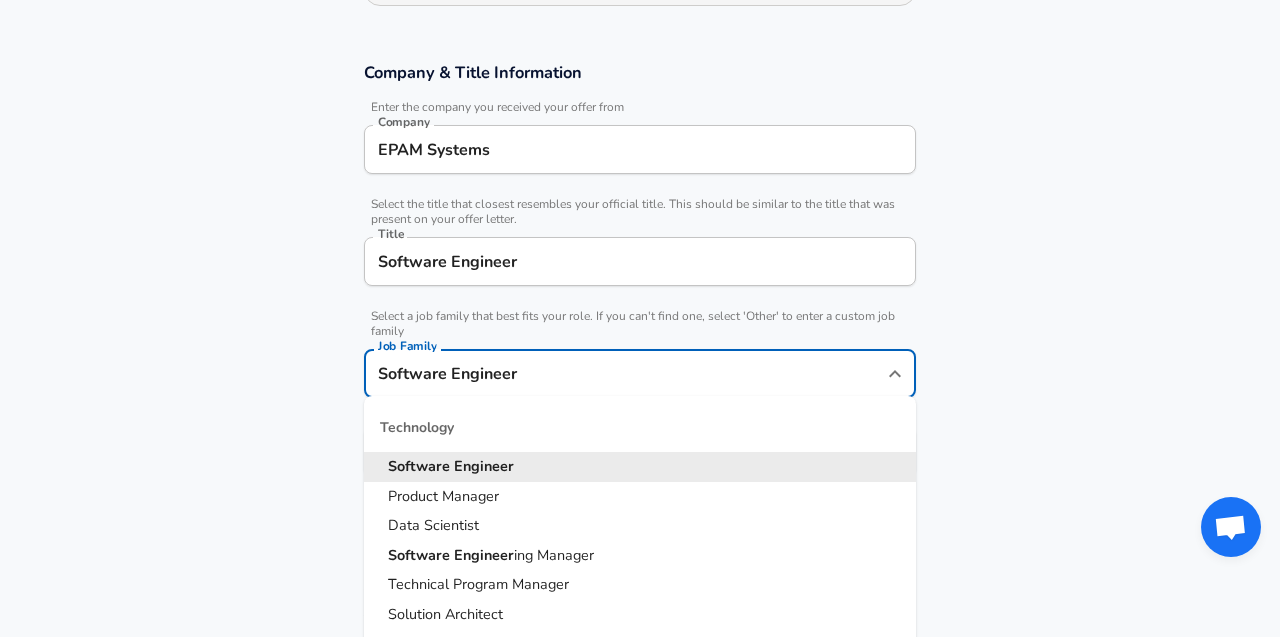 click on "Software Engineer" at bounding box center (625, 373) 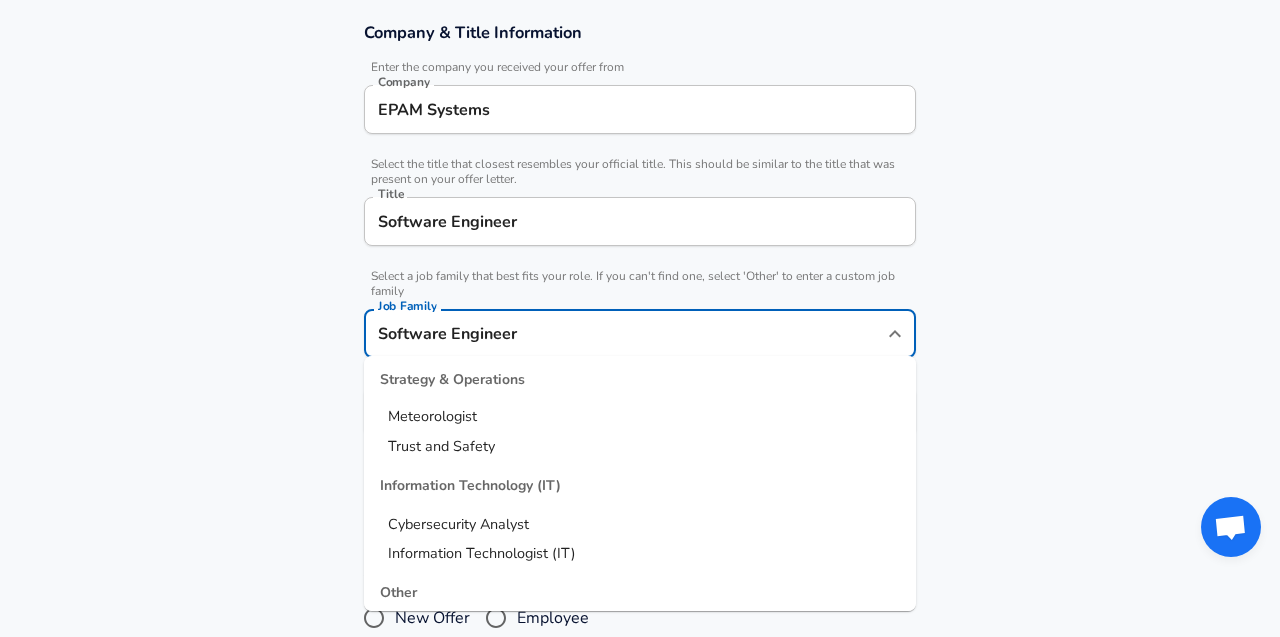 scroll, scrollTop: 2694, scrollLeft: 0, axis: vertical 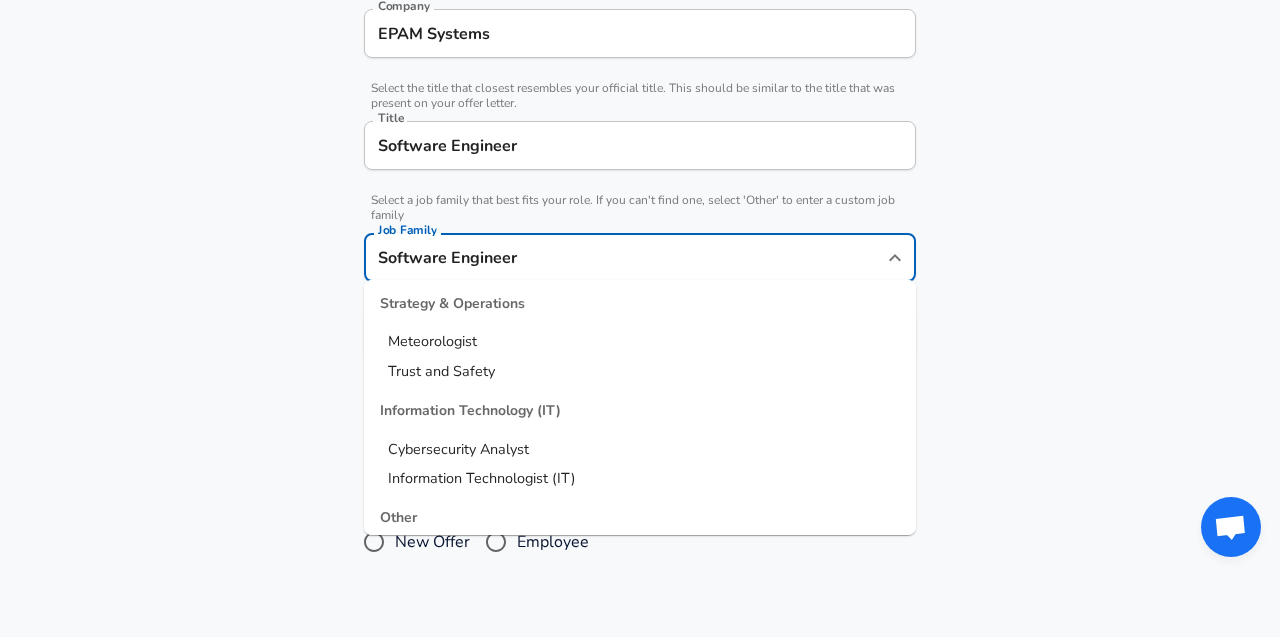 click on "Other" at bounding box center [640, 557] 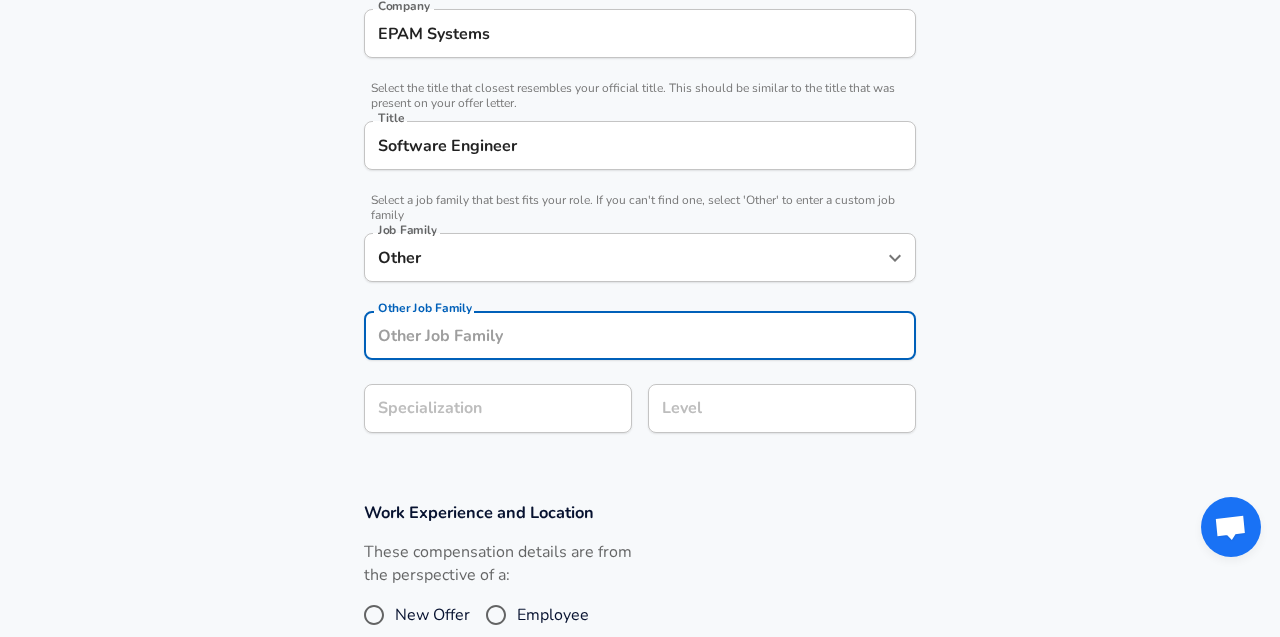 click on "Other Job Family" at bounding box center [640, 335] 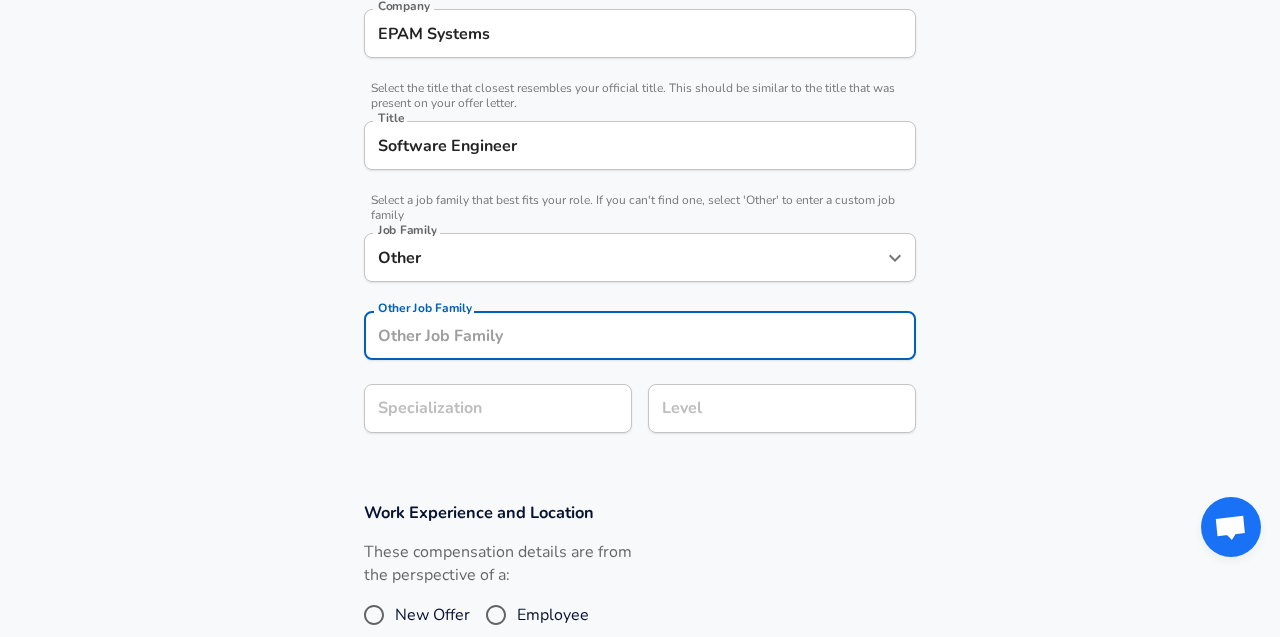 scroll, scrollTop: 510, scrollLeft: 0, axis: vertical 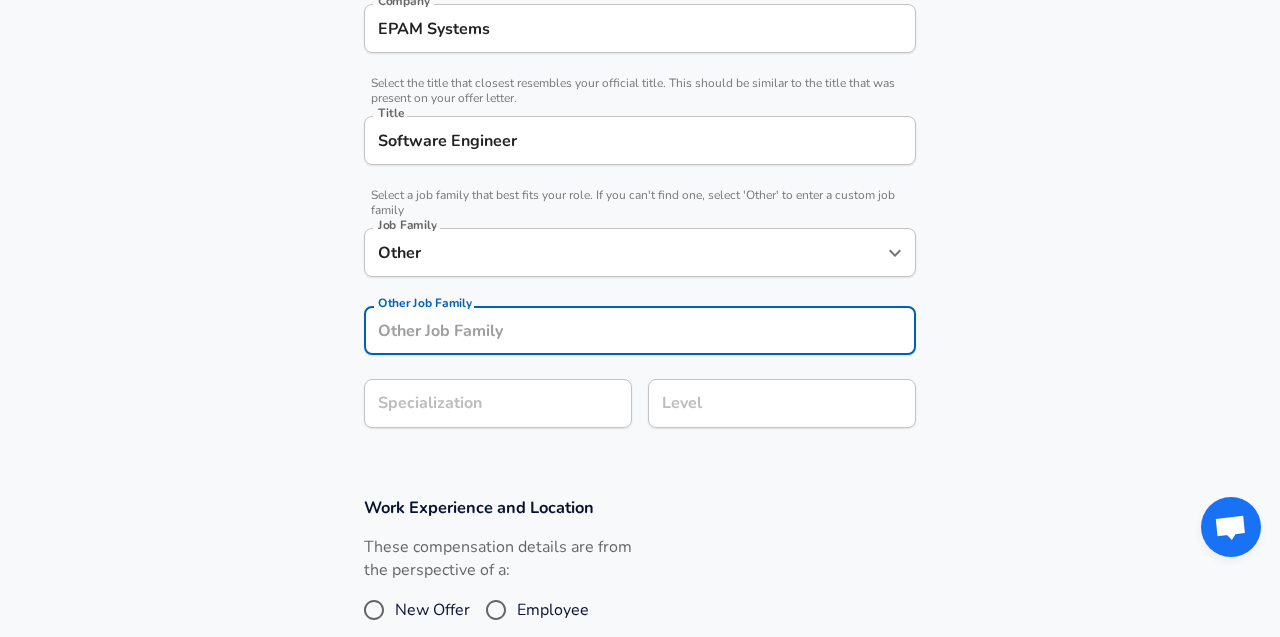 click on "Software Engineer" at bounding box center [640, 140] 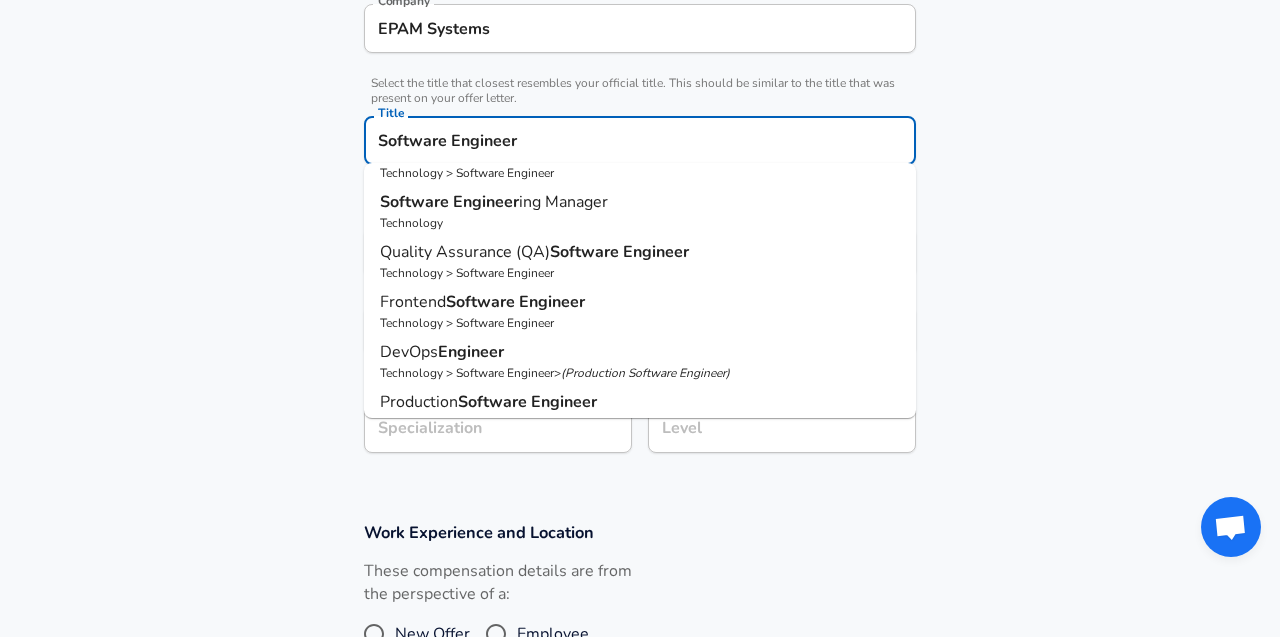scroll, scrollTop: 135, scrollLeft: 0, axis: vertical 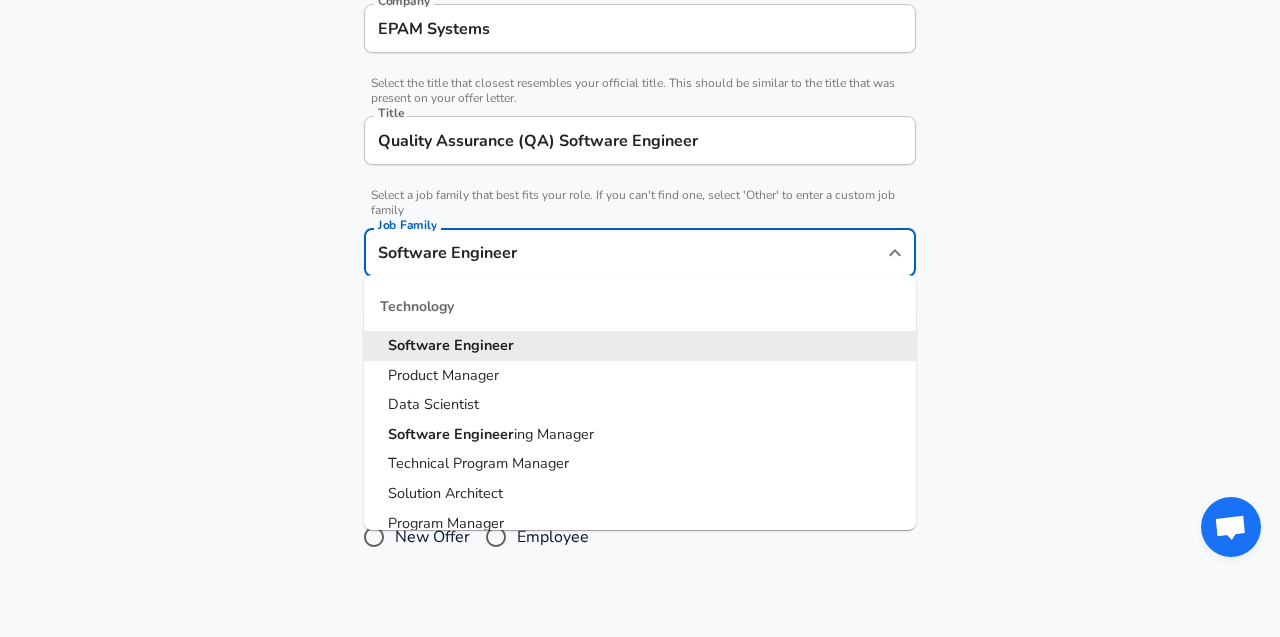 click on "Software Engineer" at bounding box center [625, 252] 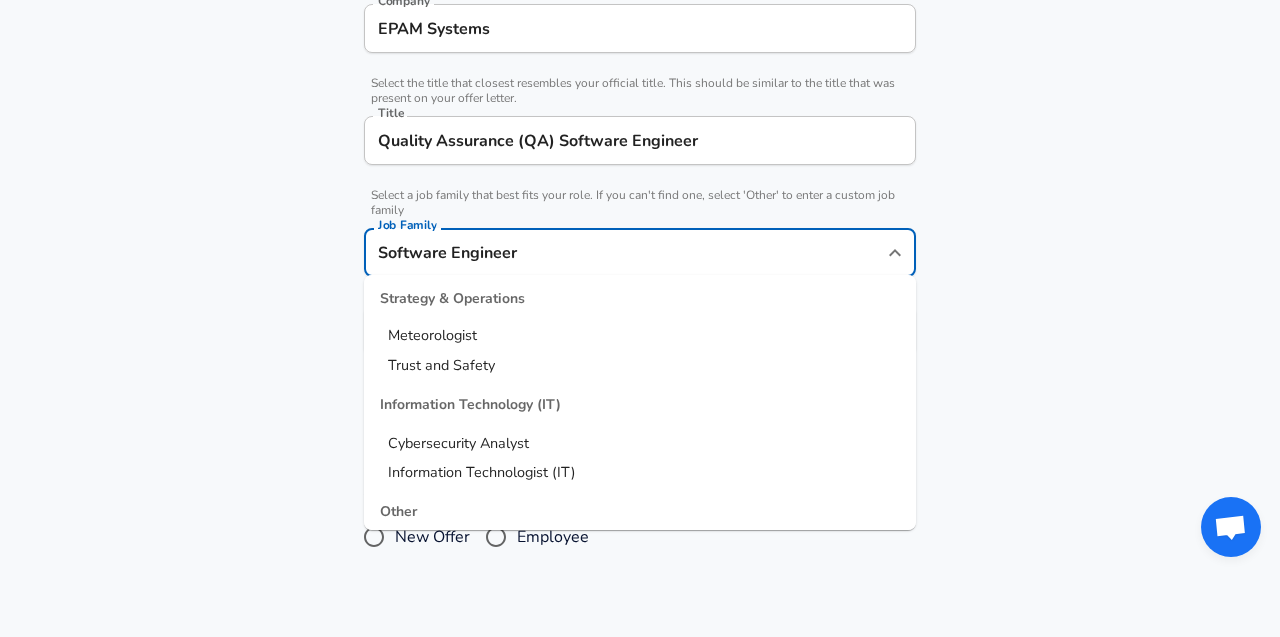 scroll, scrollTop: 2694, scrollLeft: 0, axis: vertical 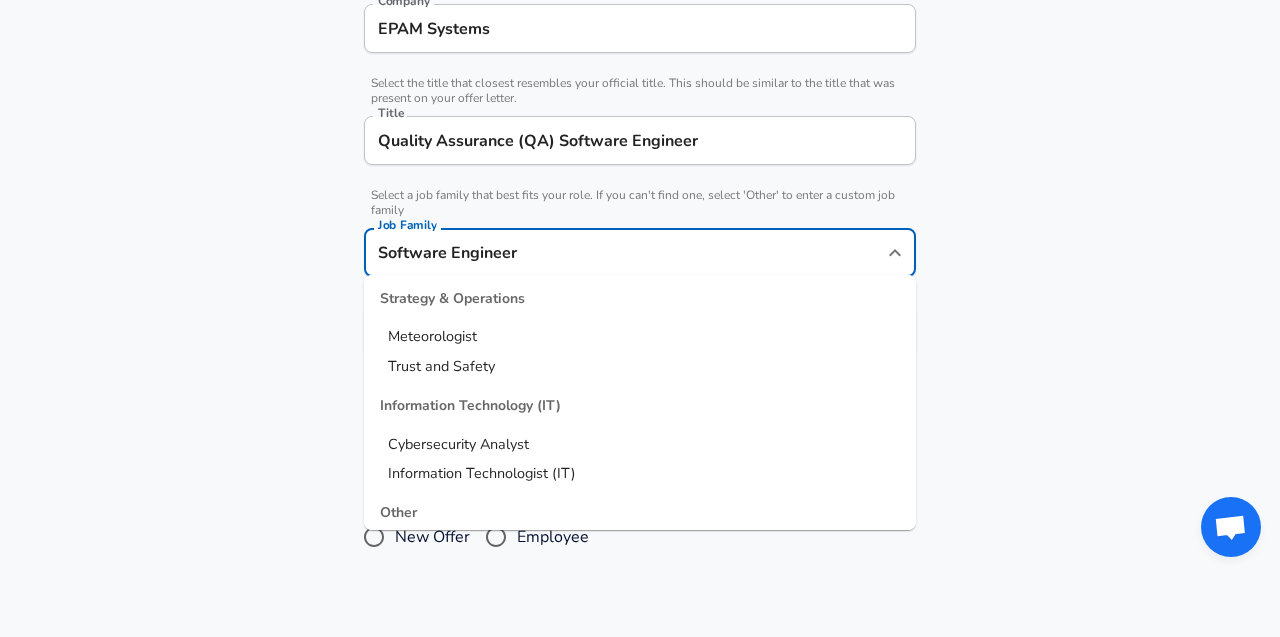 click on "Other" at bounding box center [640, 552] 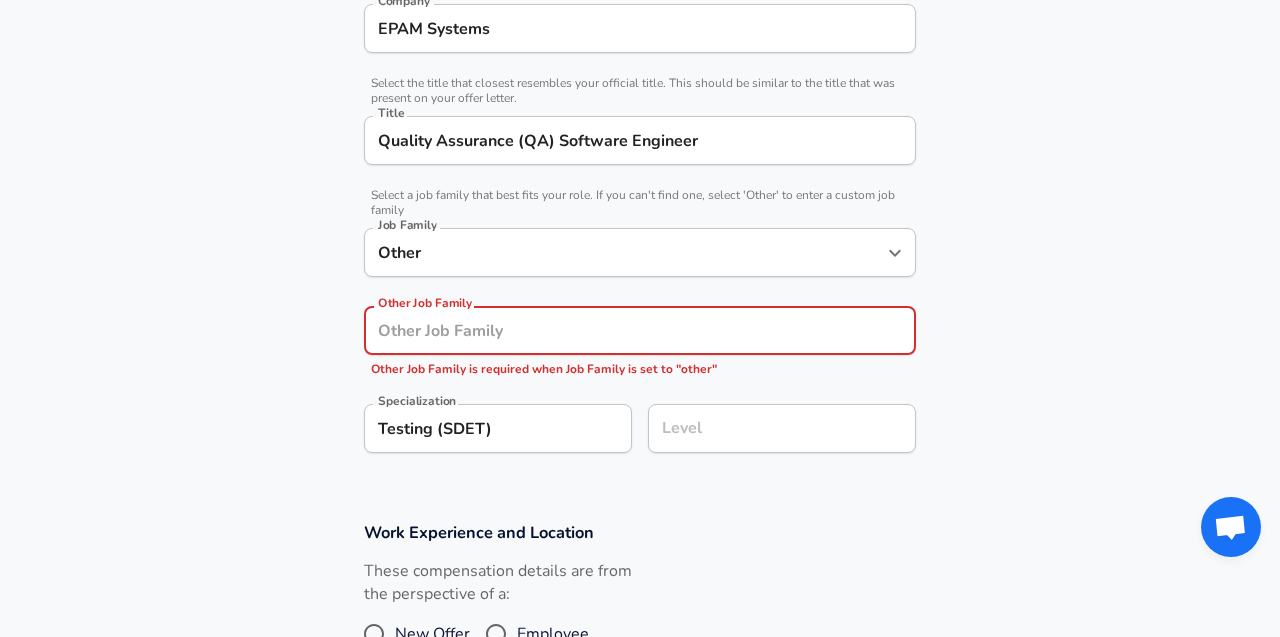 click on "Other Job Family" at bounding box center (640, 330) 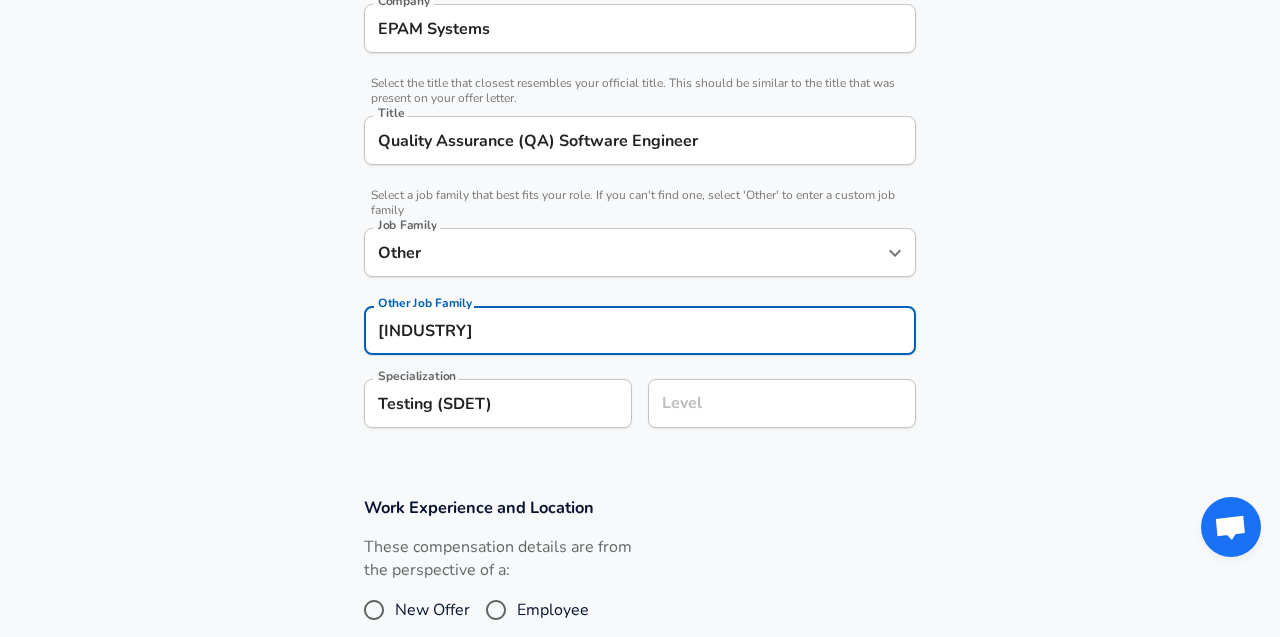 type on "[INDUSTRY]" 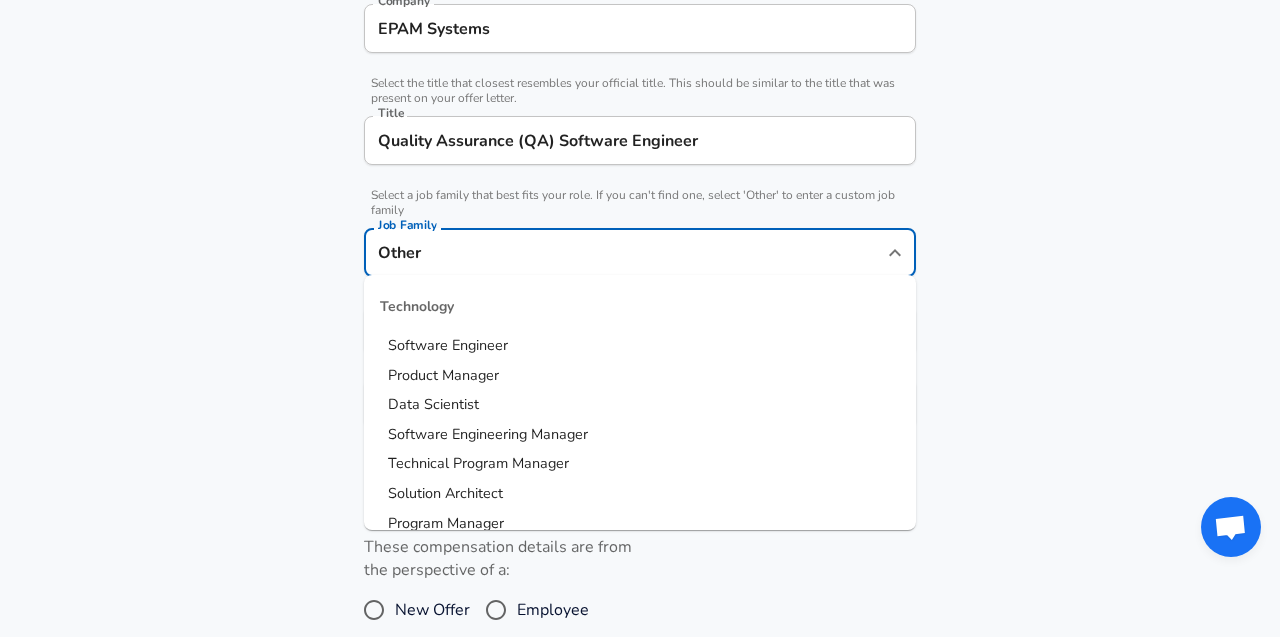 click on "Other" at bounding box center [625, 252] 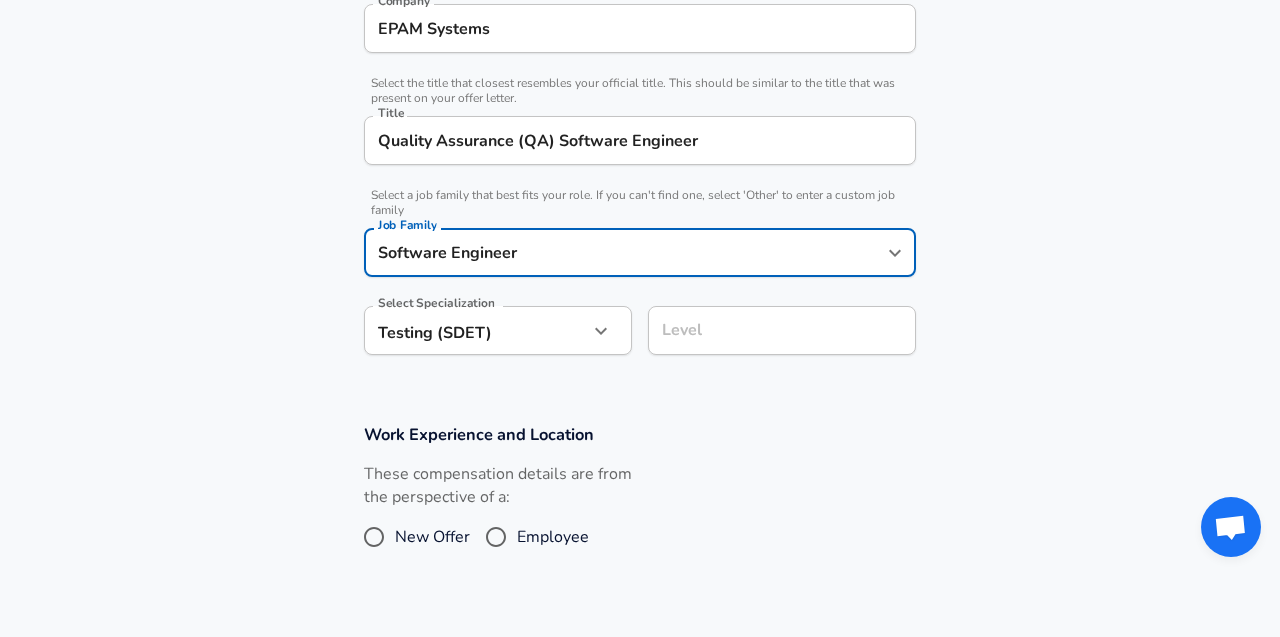 click on "Level" at bounding box center (782, 330) 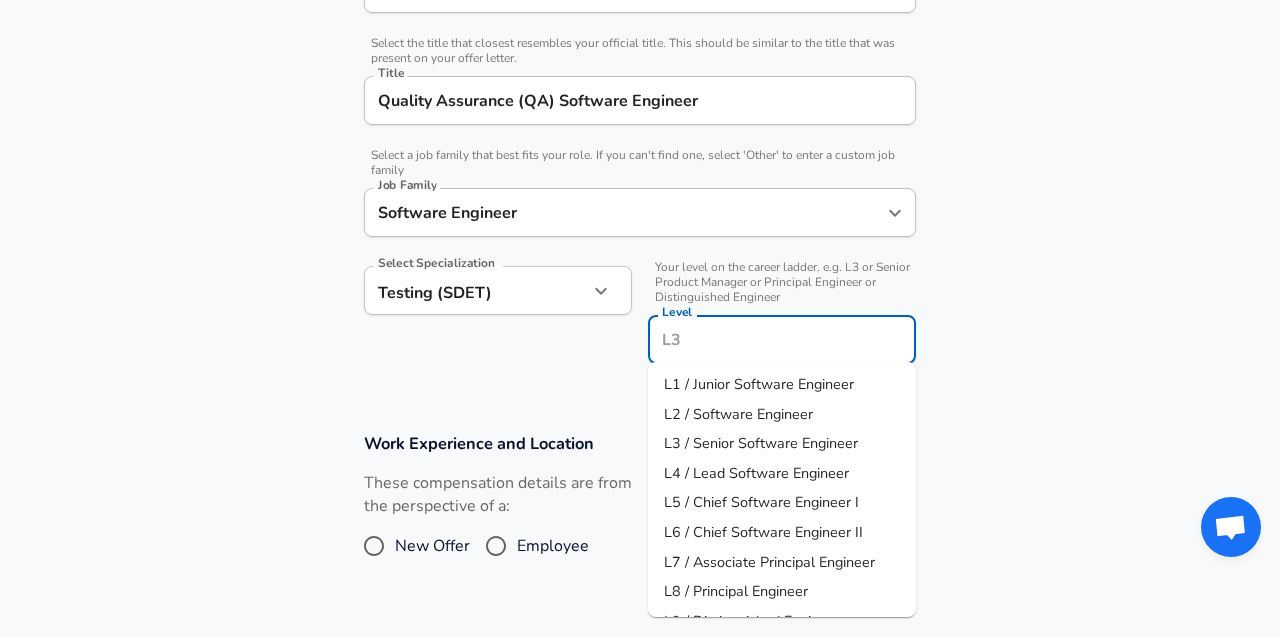 scroll, scrollTop: 0, scrollLeft: 0, axis: both 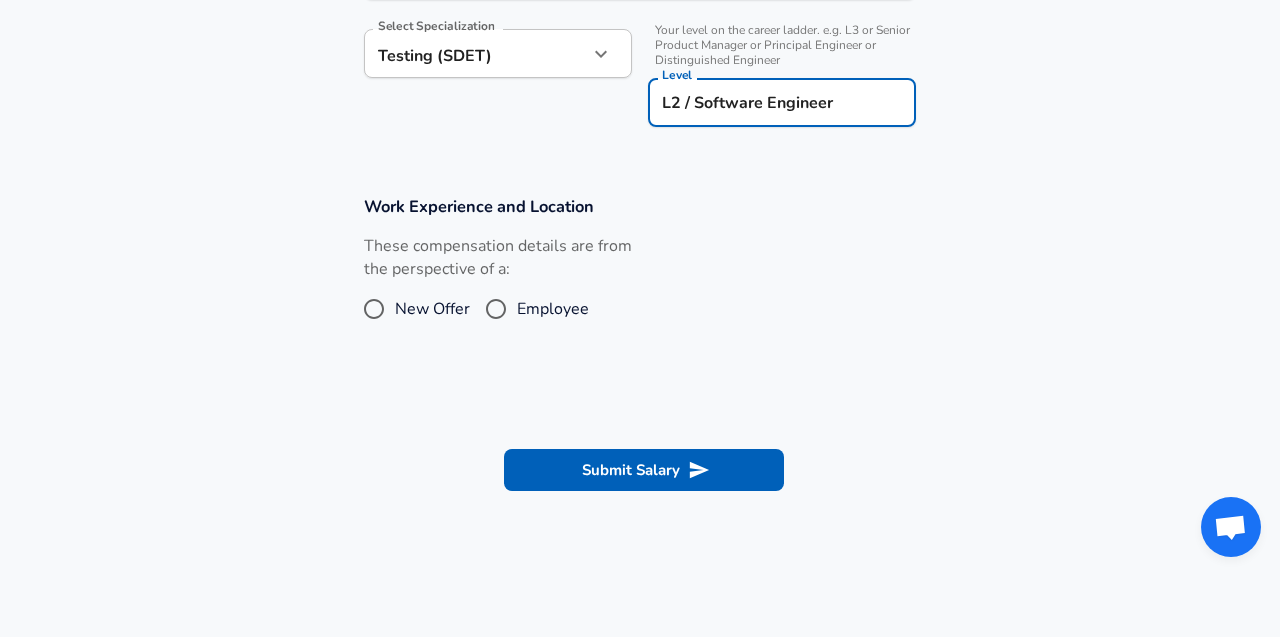 click on "Employee" at bounding box center (496, 309) 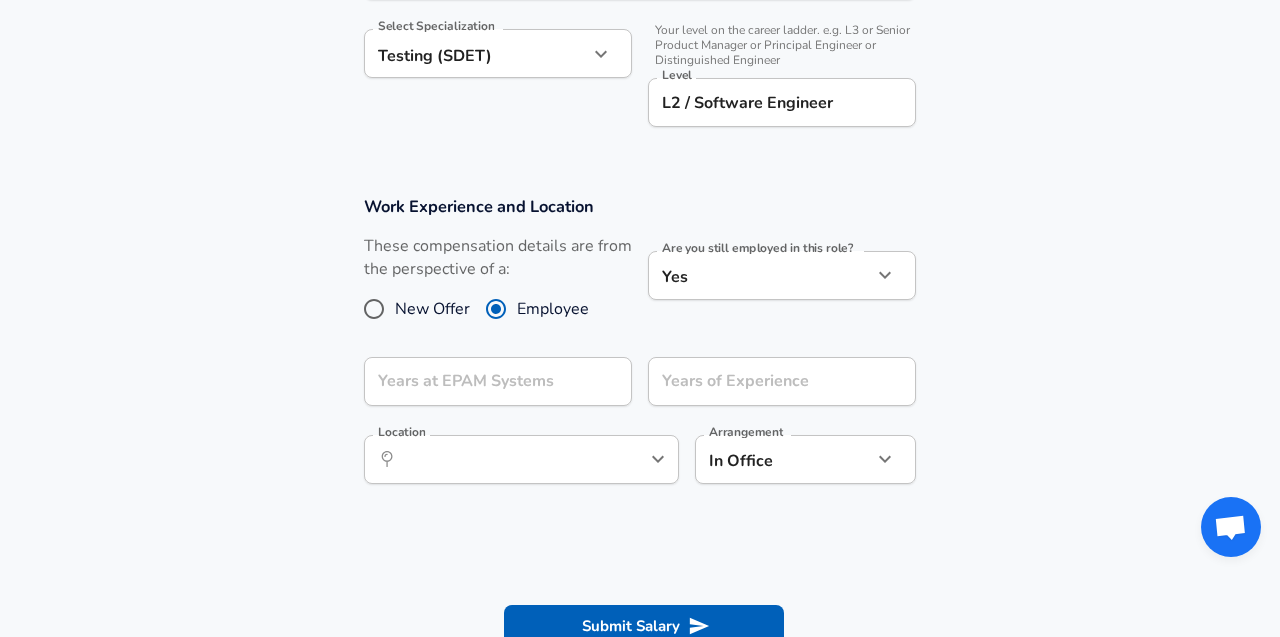 click on "Company & Title Information   Enter the company you received your offer from Company [COMPANY] Systems Company   Select the title that closest resembles your official title. This should be similar to the title that was present on your offer letter. Title Quality Assurance (QA) Software Engineer Title   Select a job family that best fits your role. If you can't find one, select 'Other' to enter a custom job family Job Family Software Engineer Job Family Select Specialization Testing (SDET) Testing (SDET) Select Specialization   Level L2 / Software Engineer Level New Offer Employee Yes" at bounding box center (640, -469) 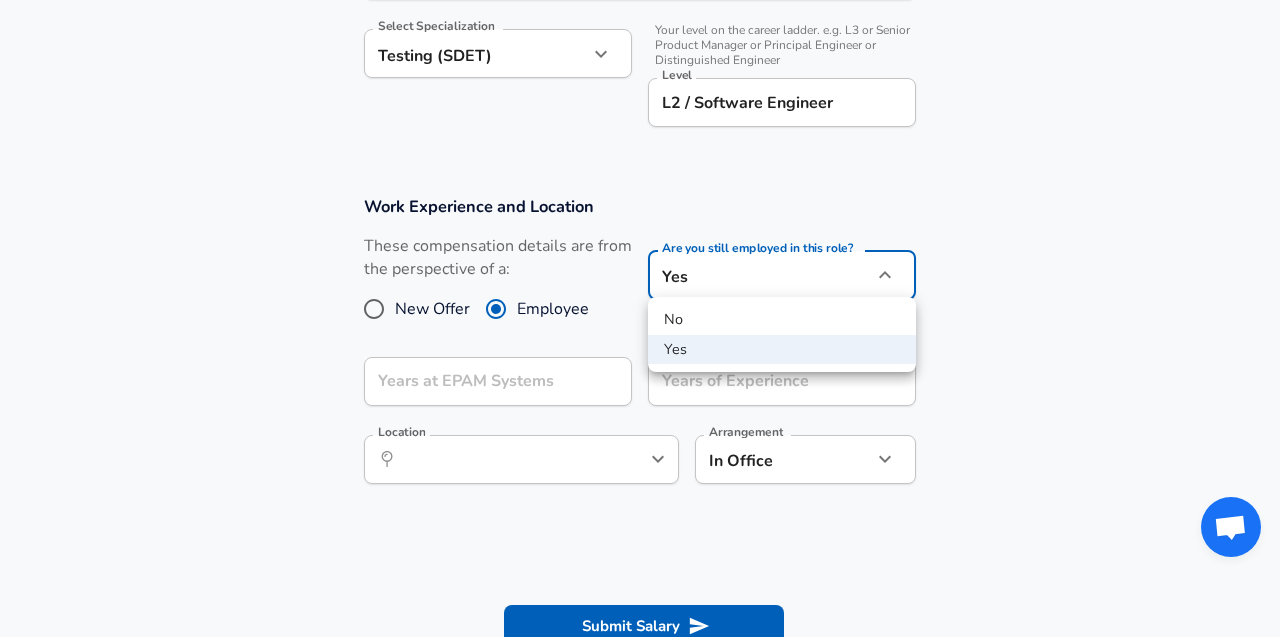 click at bounding box center (640, 318) 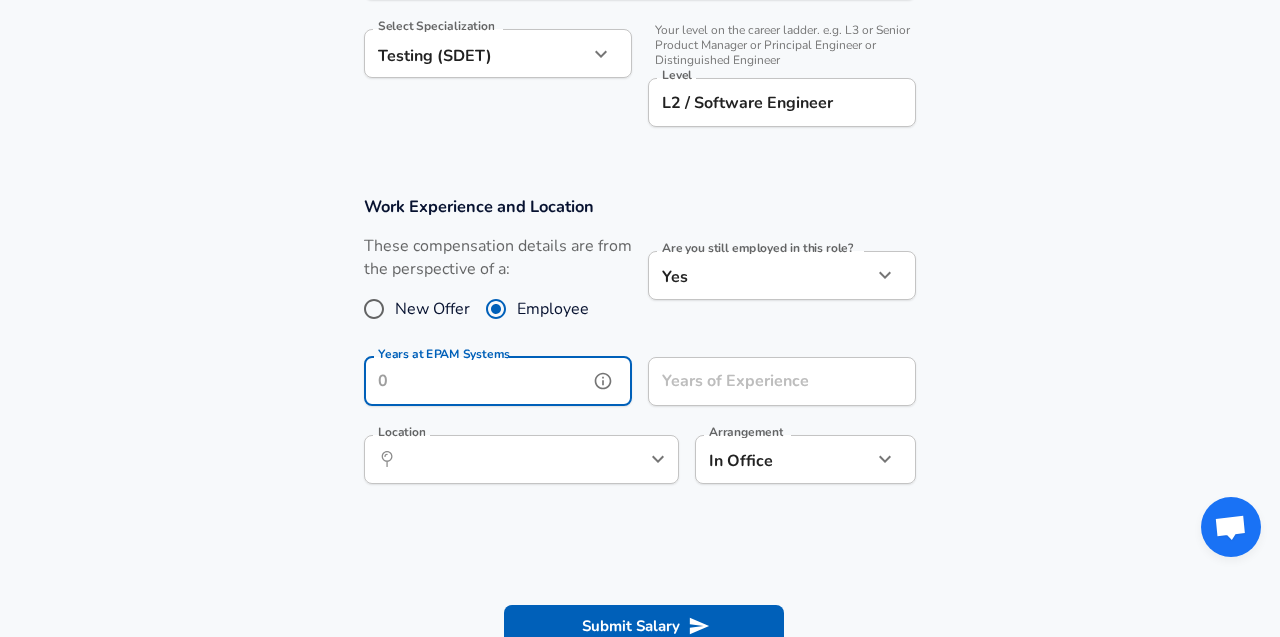 click on "Years at EPAM Systems" at bounding box center [476, 381] 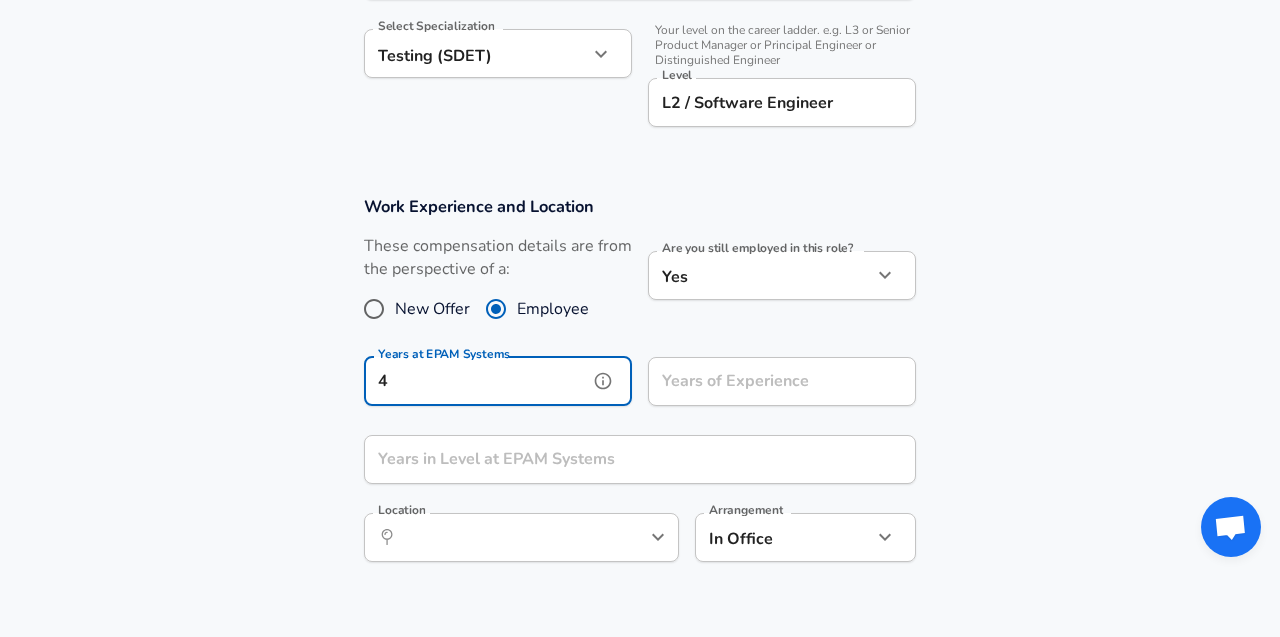 type on "4" 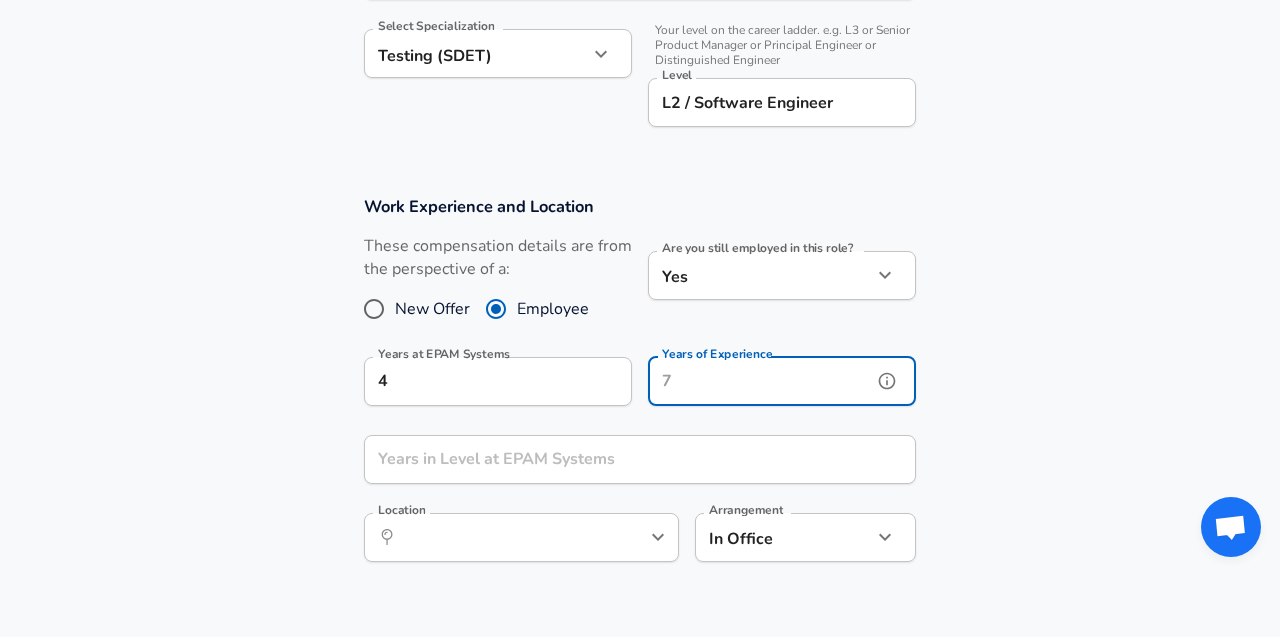 click on "Years of Experience" at bounding box center (760, 381) 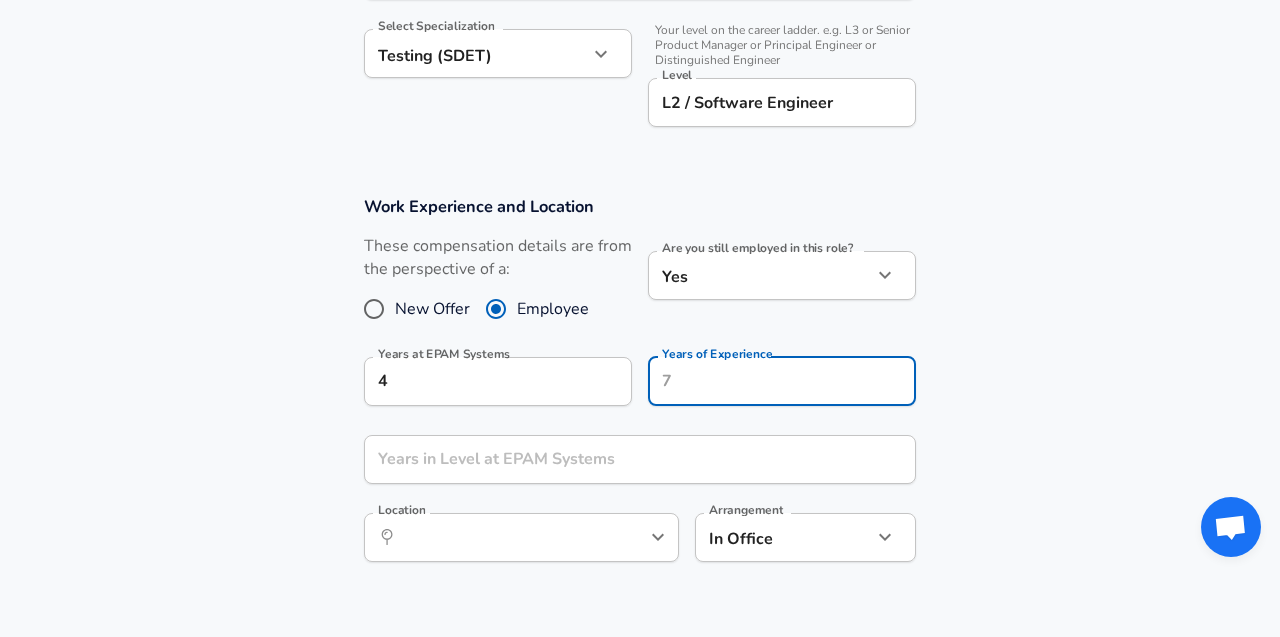 click on "Work Experience and Location These compensation details are from the perspective of a: New Offer Employee Are you still employed in this role? Yes yes Are you still employed in this role? Years at [COMPANY] Systems 4 Years at [COMPANY] Systems Years of Experience Years of Experience Years in Level at [COMPANY] Systems Years in Level at [COMPANY] Systems Location ​ Location Arrangement In Office office Arrangement" at bounding box center (640, 389) 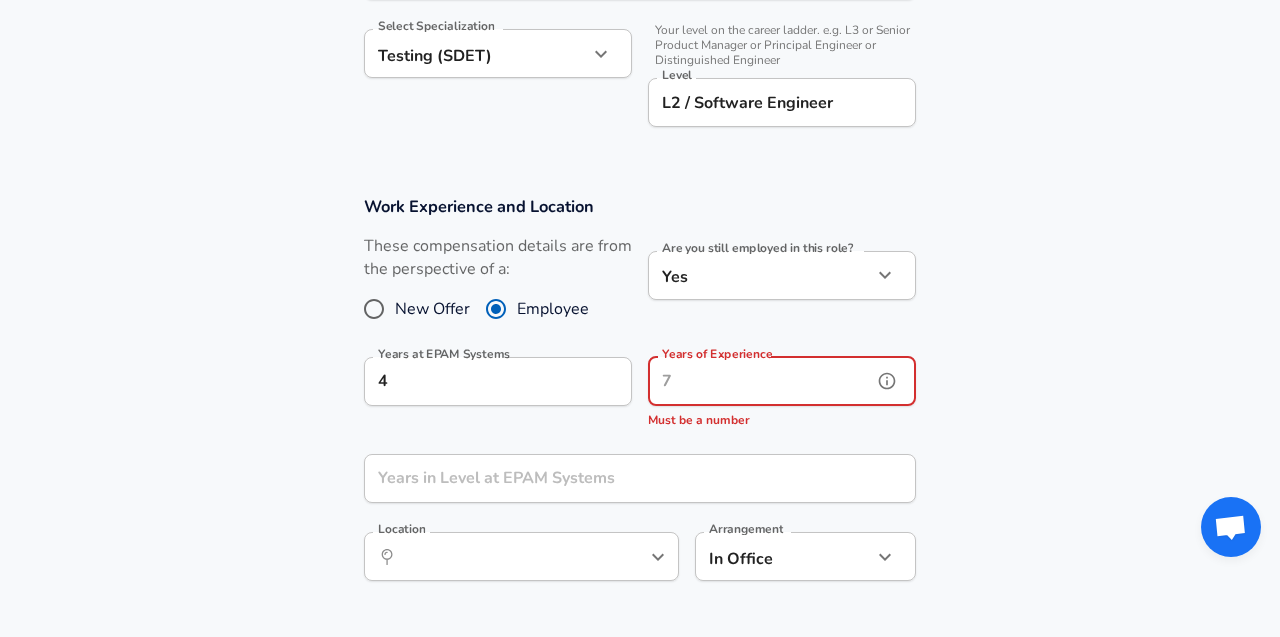 click on "Years of Experience" at bounding box center [760, 381] 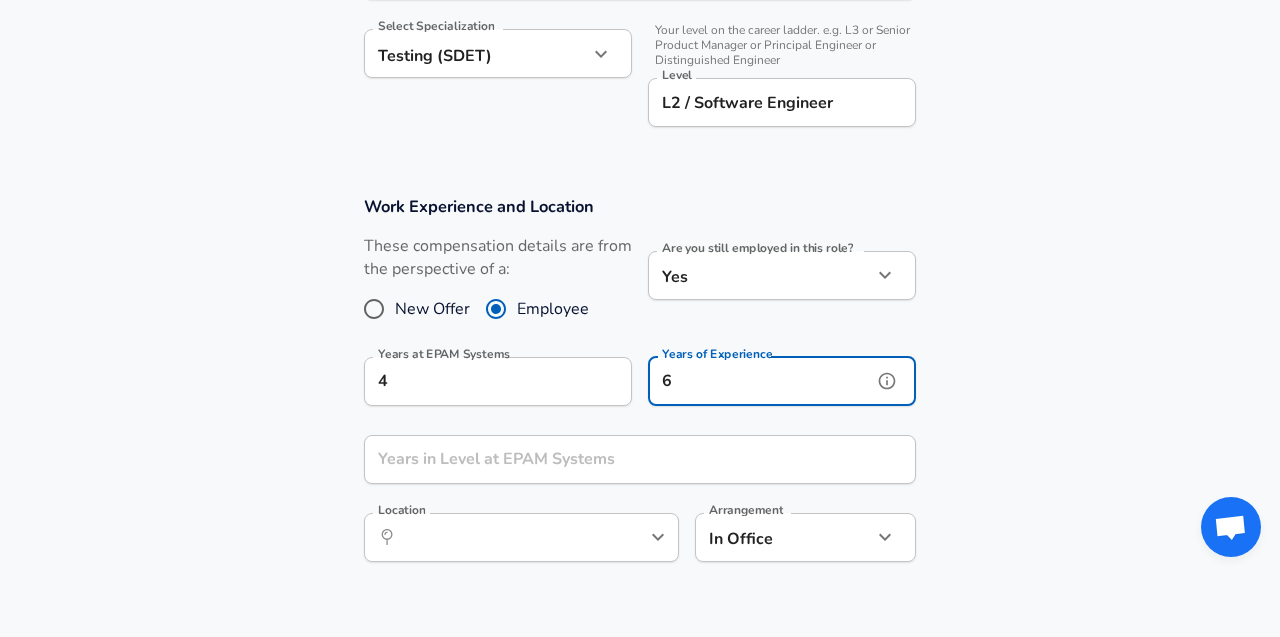 type on "6" 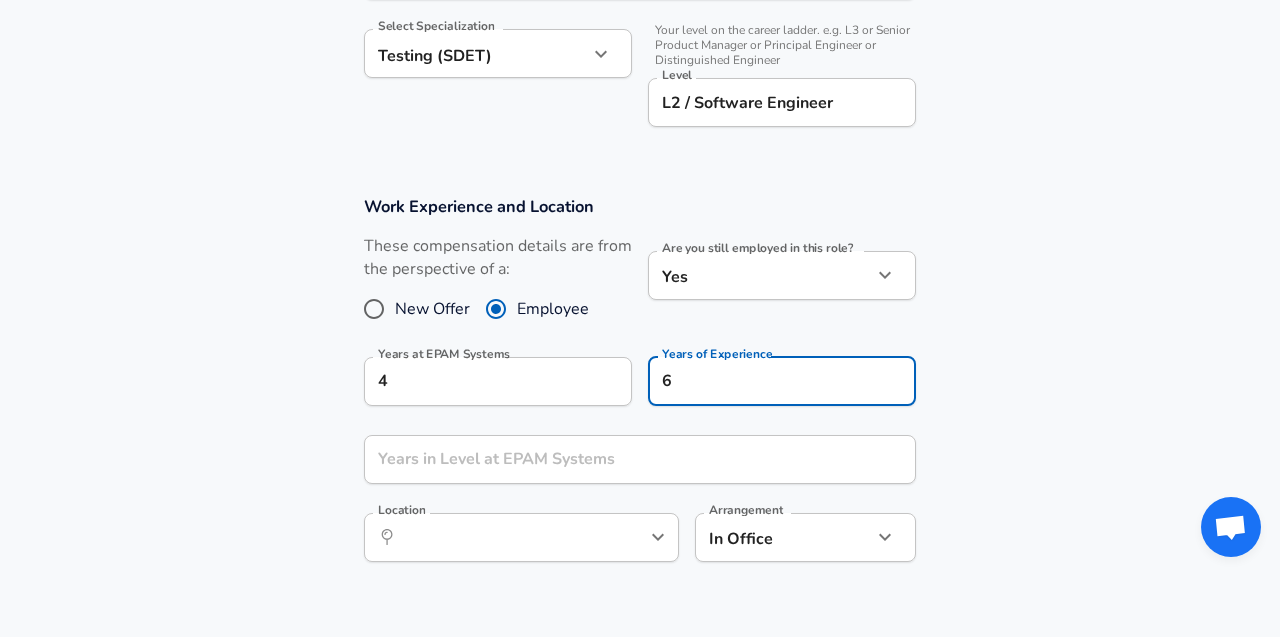 click on "Work Experience and Location These compensation details are from the perspective of a: New Offer Employee Are you still employed in this role? Yes yes Are you still employed in this role? Years at EPAM Systems 4 Years at EPAM Systems Years of Experience 6 Years of Experience Years in Level at EPAM Systems Years in Level at EPAM Systems Location ​ Location Arrangement In Office office Arrangement" at bounding box center (640, 389) 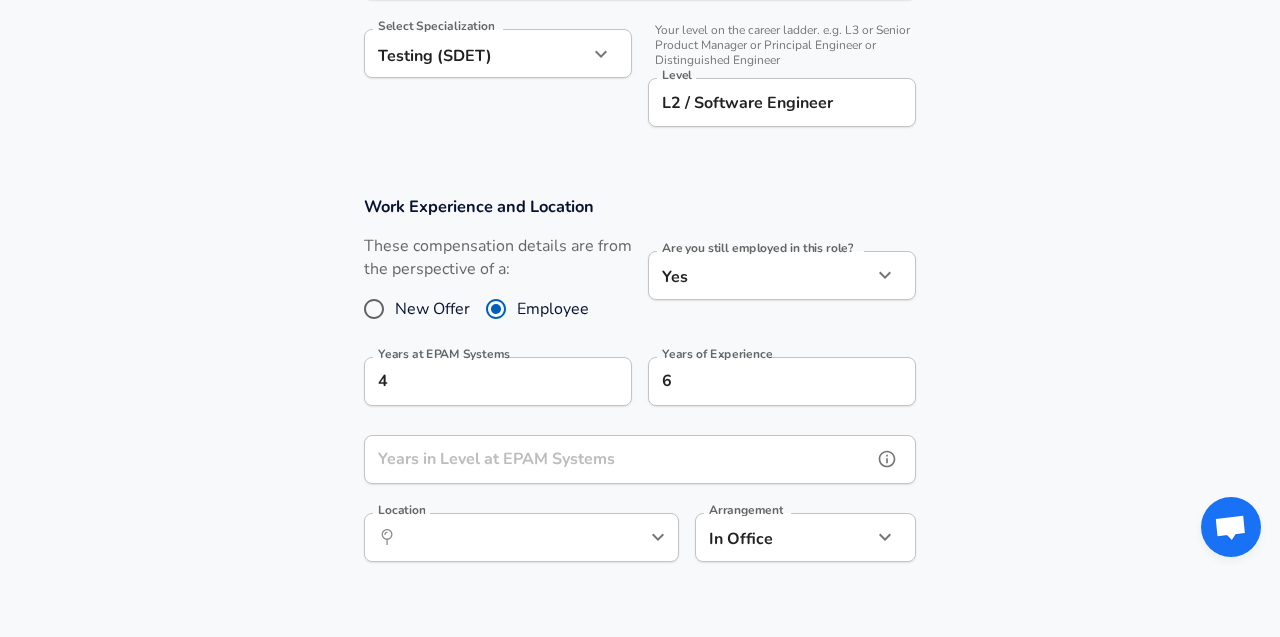 click on "Years in Level at EPAM Systems" at bounding box center (618, 459) 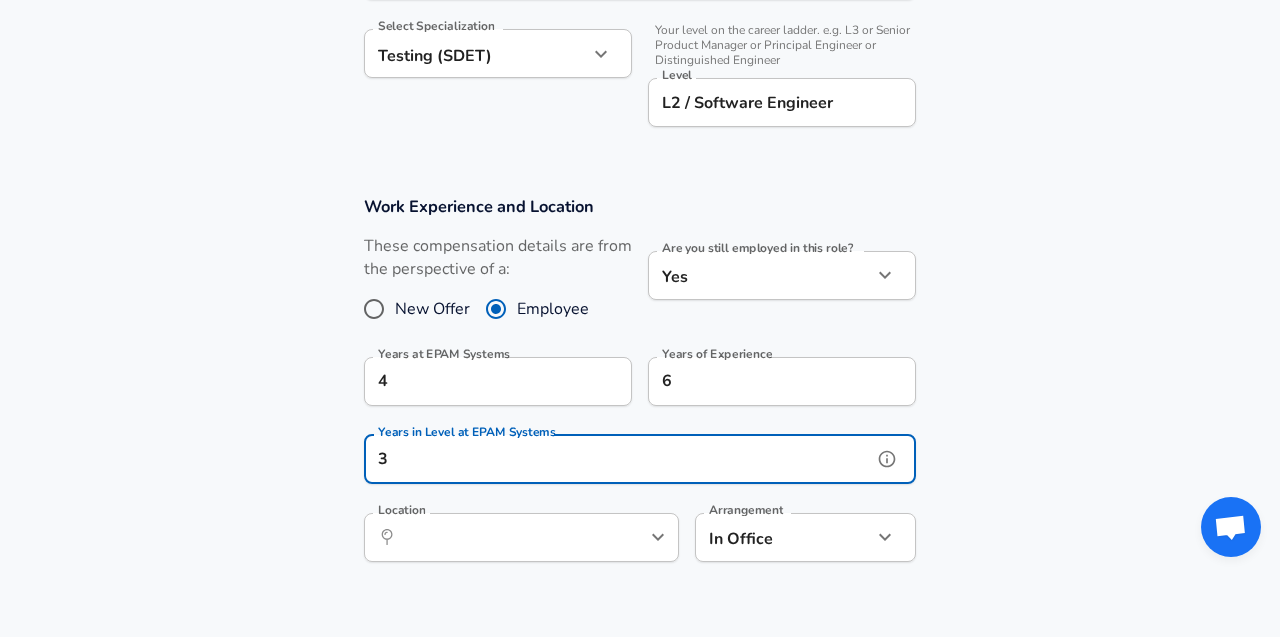type on "3" 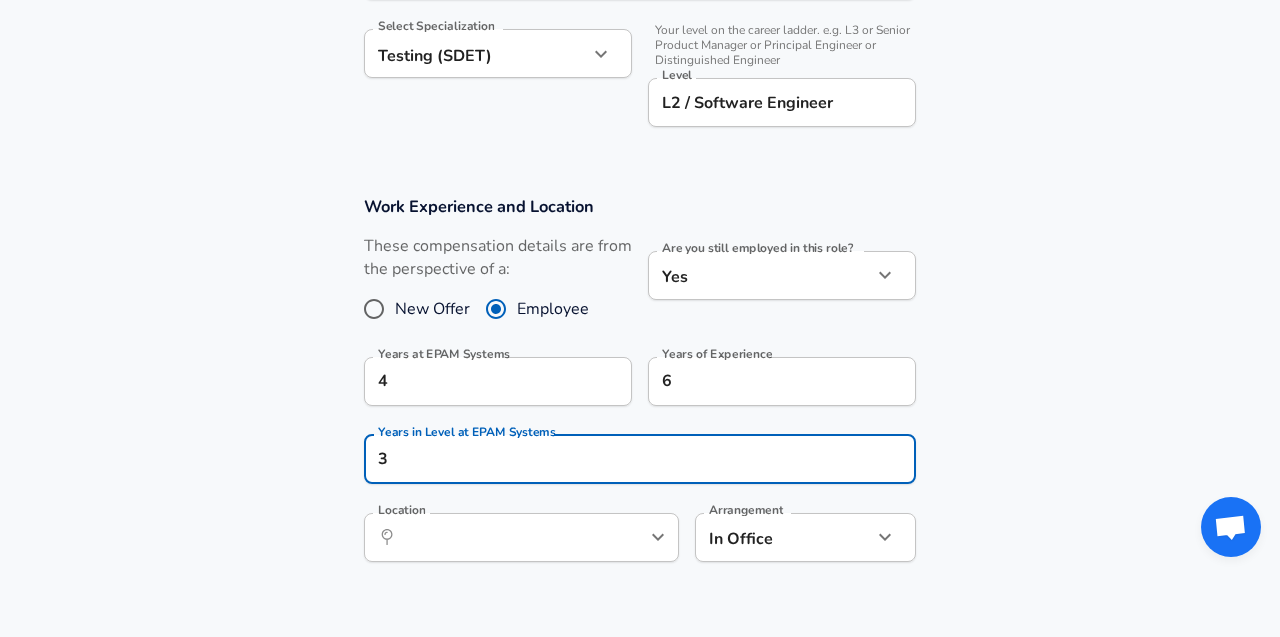 click on "Work Experience and Location These compensation details are from the perspective of a: New Offer Employee Are you still employed in this role? Yes yes Are you still employed in this role? Years at [COMPANY] Systems 4 Years at [COMPANY] Systems Years of Experience 6 Years of Experience Years in Level at [COMPANY] Systems 3 Years in Level at [COMPANY] Systems Location ​ Location Arrangement In Office office Arrangement" at bounding box center [640, 389] 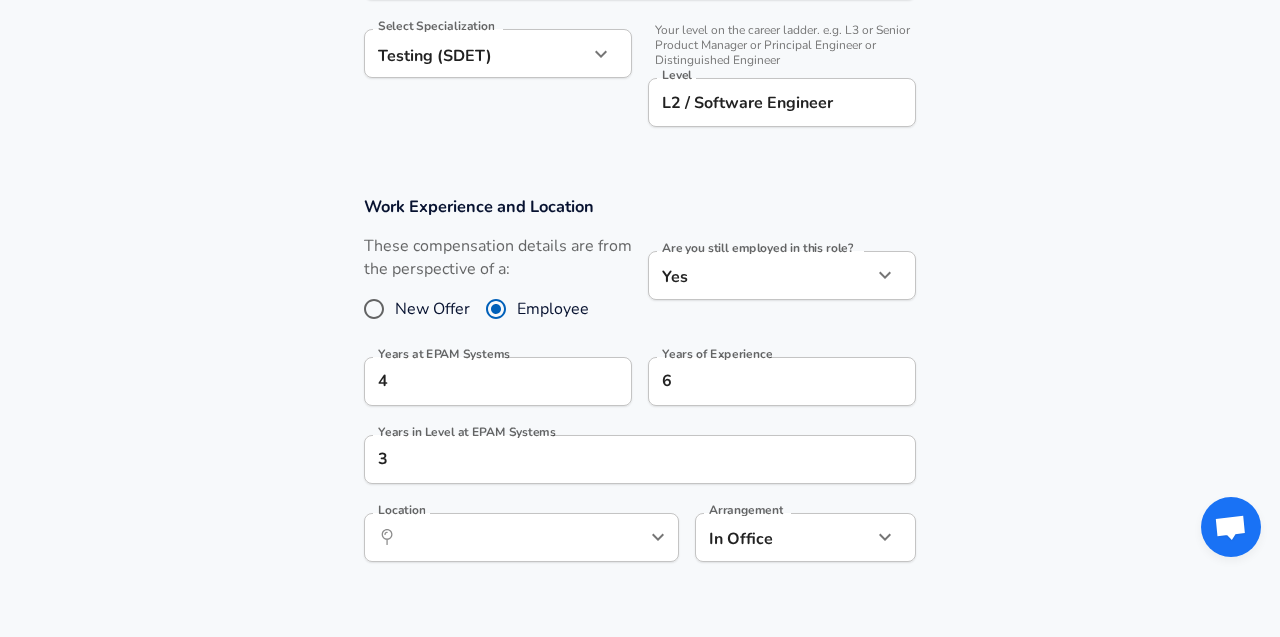 click on "Location ​ Location" at bounding box center [521, 536] 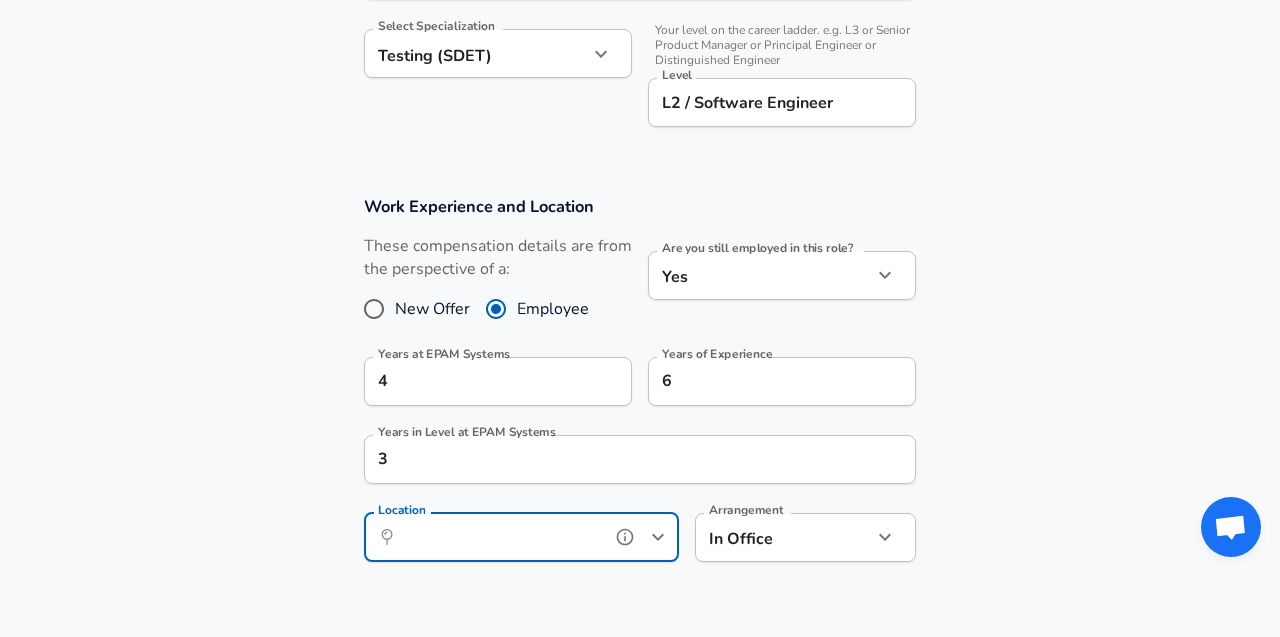 click 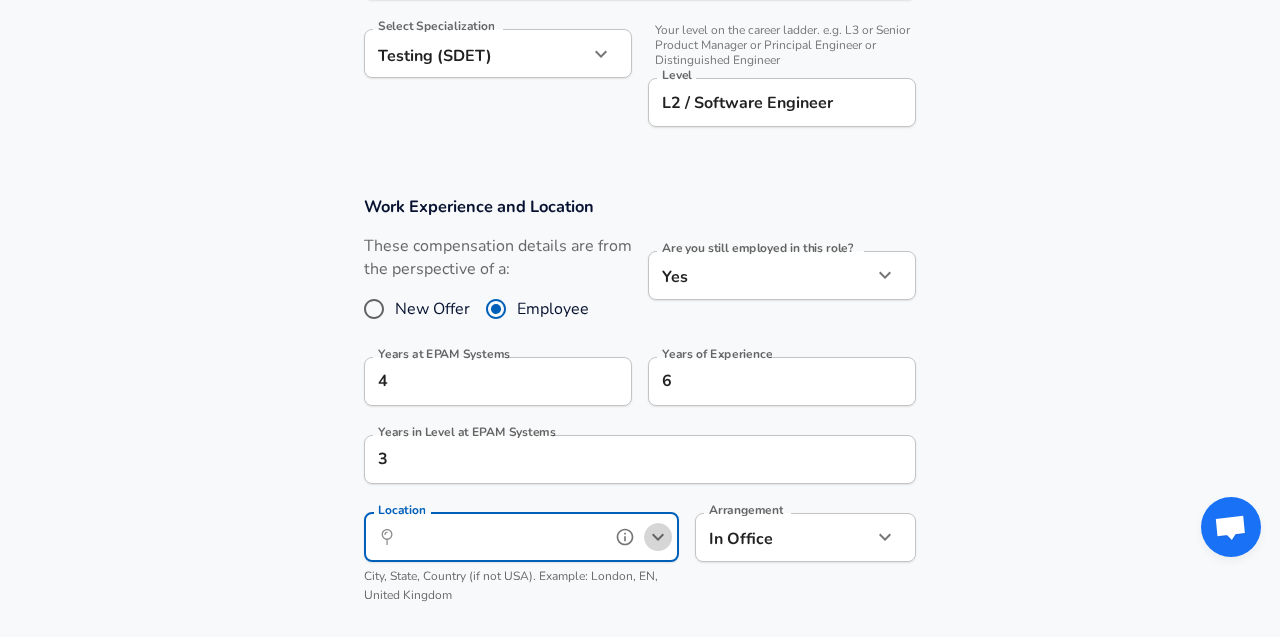 click 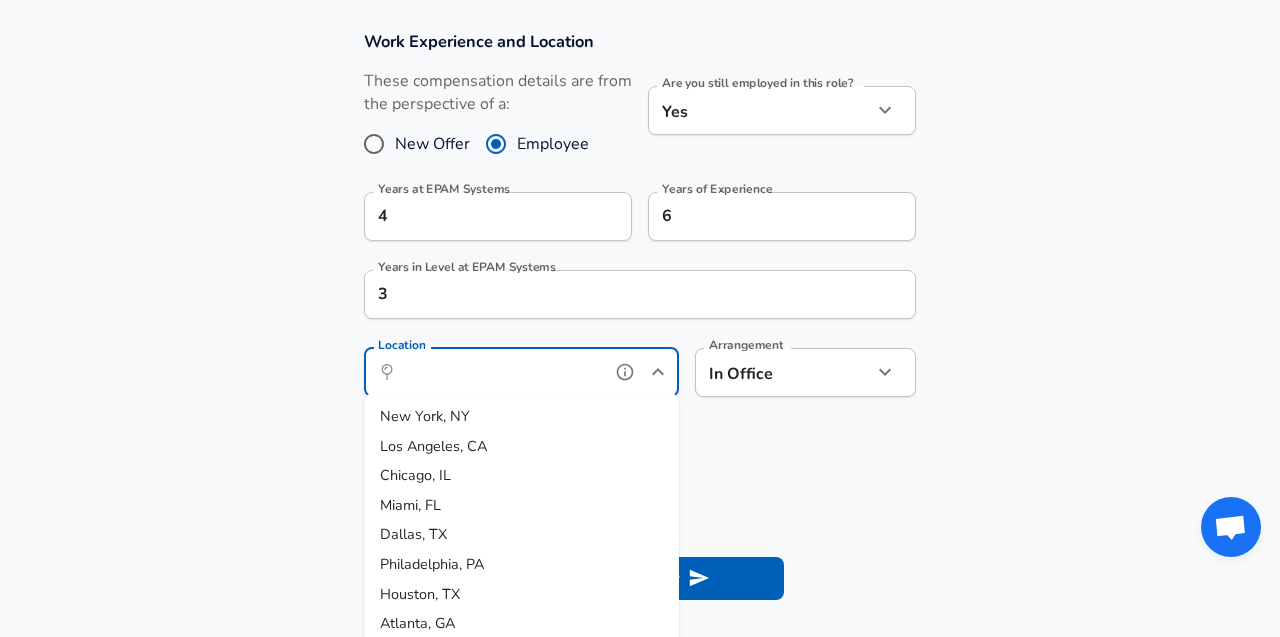 scroll, scrollTop: 966, scrollLeft: 0, axis: vertical 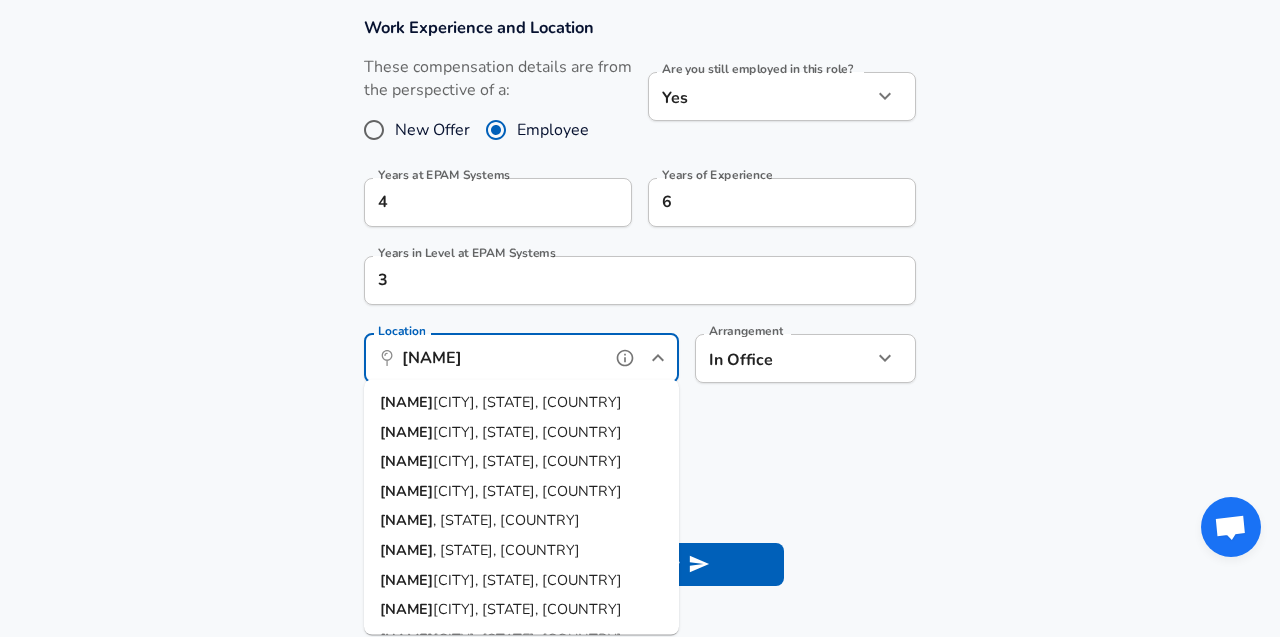click on "[CITY], [STATE], [COUNTRY]" at bounding box center [527, 431] 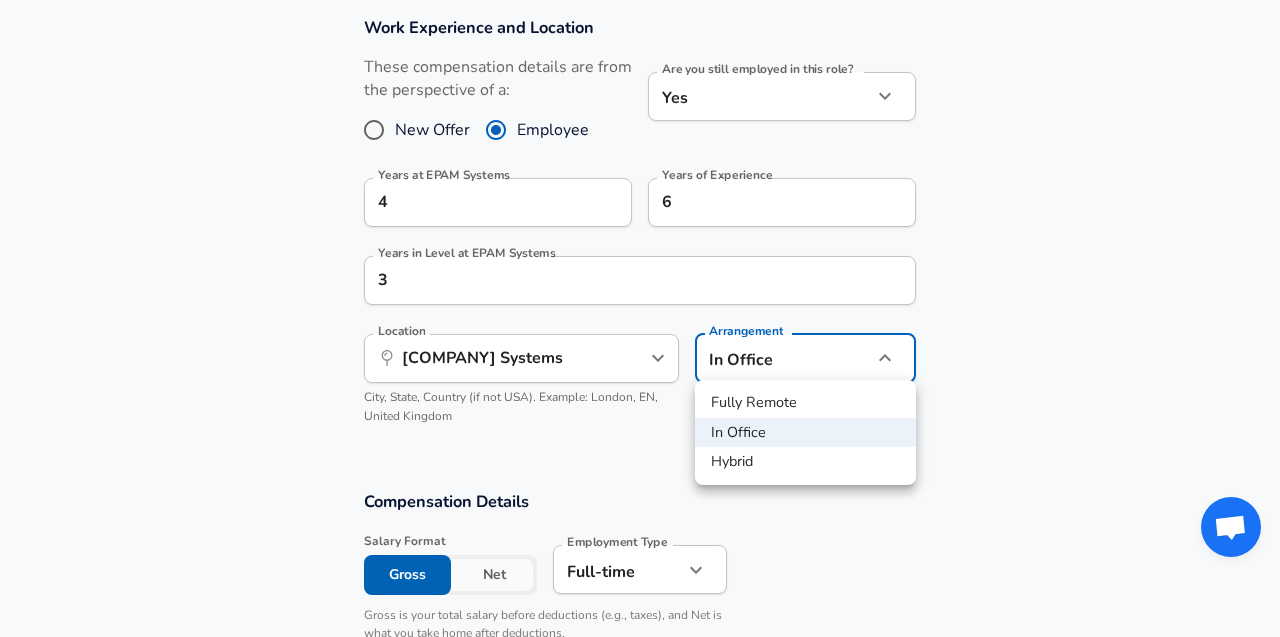 click on "Company & Title Information   Enter the company you received your offer from Company [COMPANY] Systems Company   Select the title that closest resembles your official title. This should be similar to the title that was present on your offer letter. Title Quality Assurance (QA) Software Engineer Title   Select a job family that best fits your role. If you can't find one, select 'Other' to enter a custom job family Job Family Software Engineer Job Family Select Specialization Testing (SDET) Testing (SDET) Select Specialization   Level L2 / Software Engineer Level New Offer Employee Yes 4" at bounding box center (640, -648) 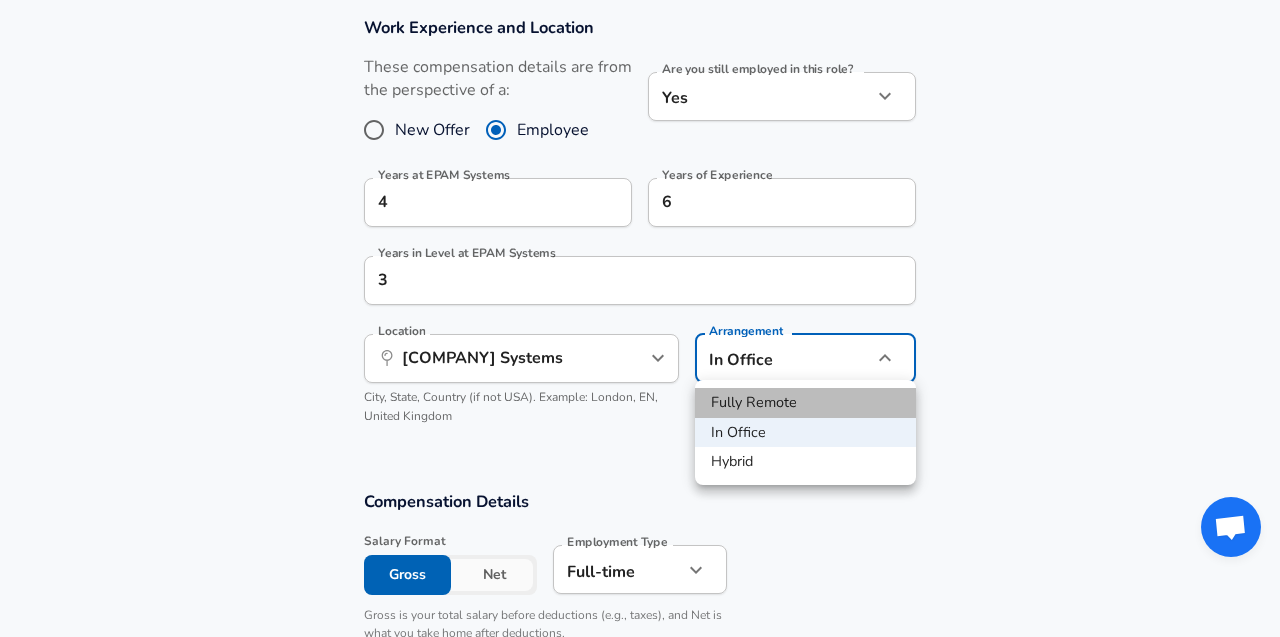 click on "Fully Remote" at bounding box center (805, 403) 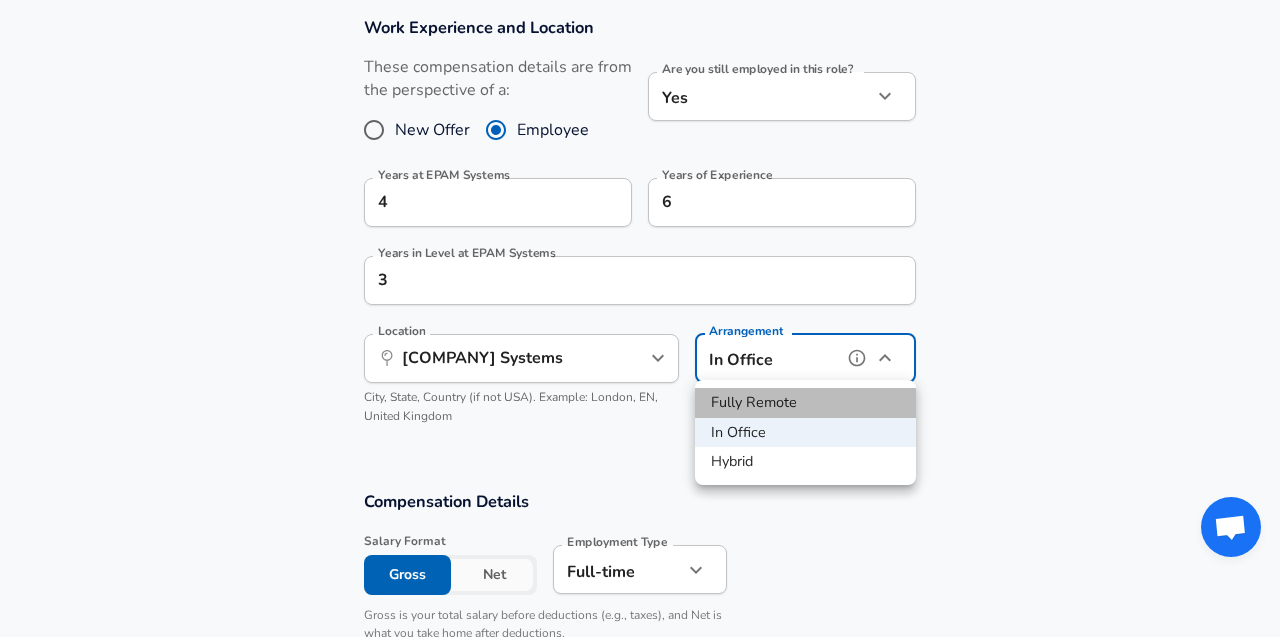 type on "remote" 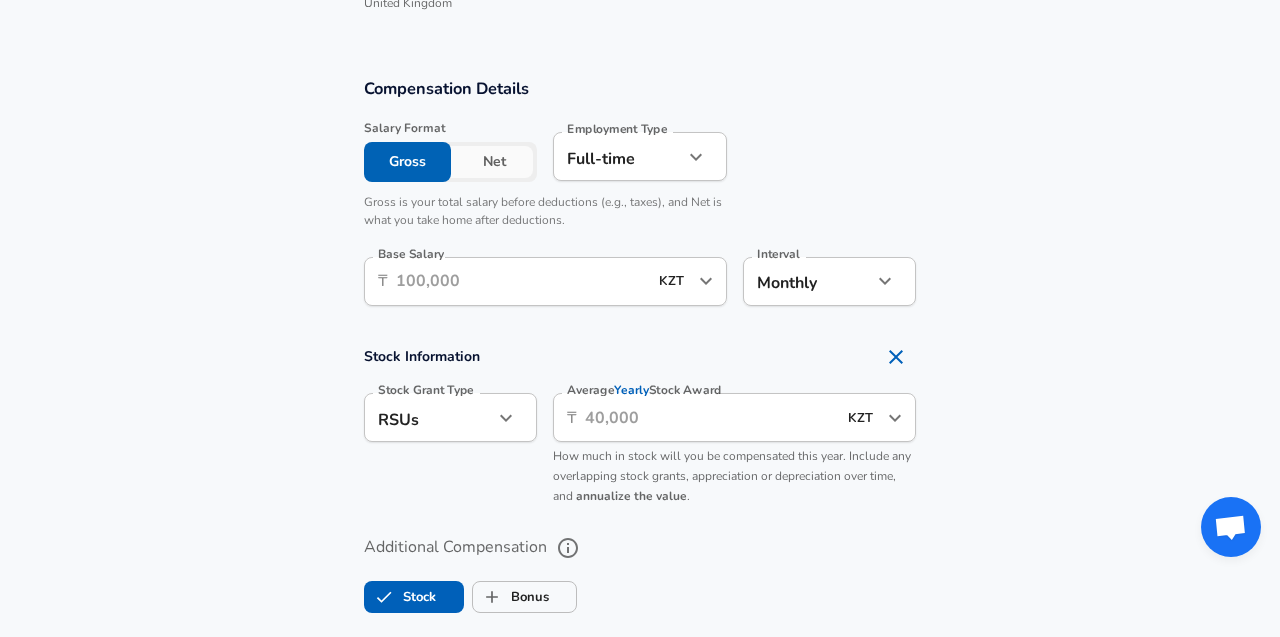 scroll, scrollTop: 1380, scrollLeft: 0, axis: vertical 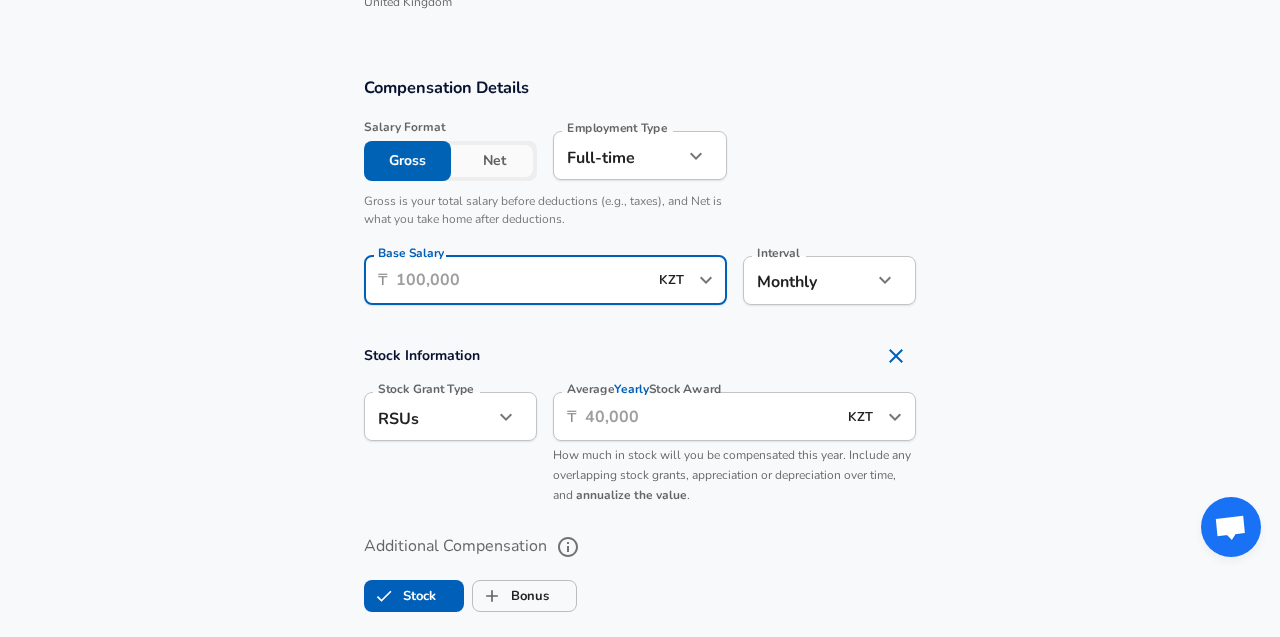 drag, startPoint x: 521, startPoint y: 283, endPoint x: 257, endPoint y: 273, distance: 264.18933 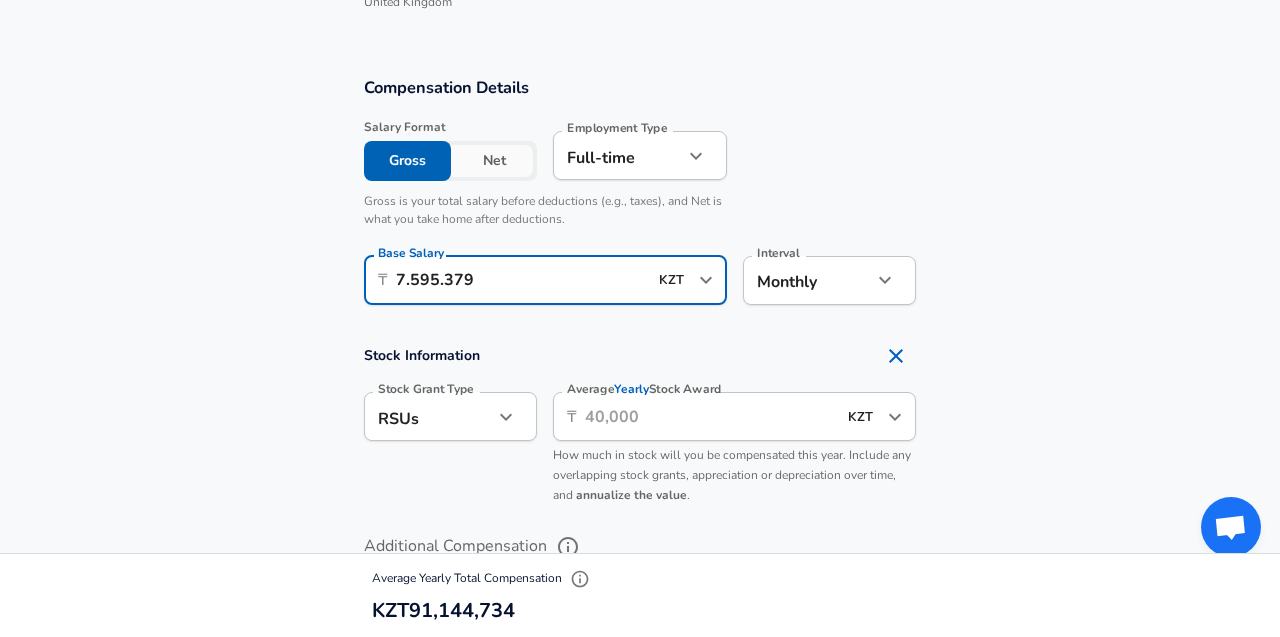 type on "759.537" 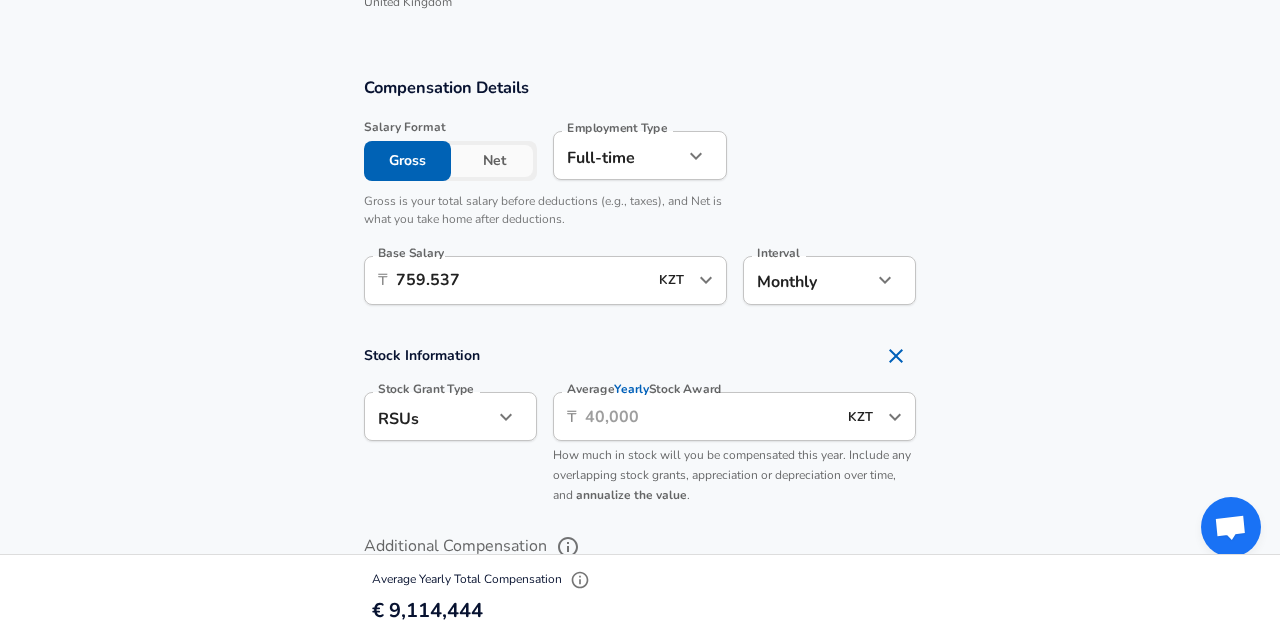click on "Additional Compensation   Stock Bonus" at bounding box center [640, 567] 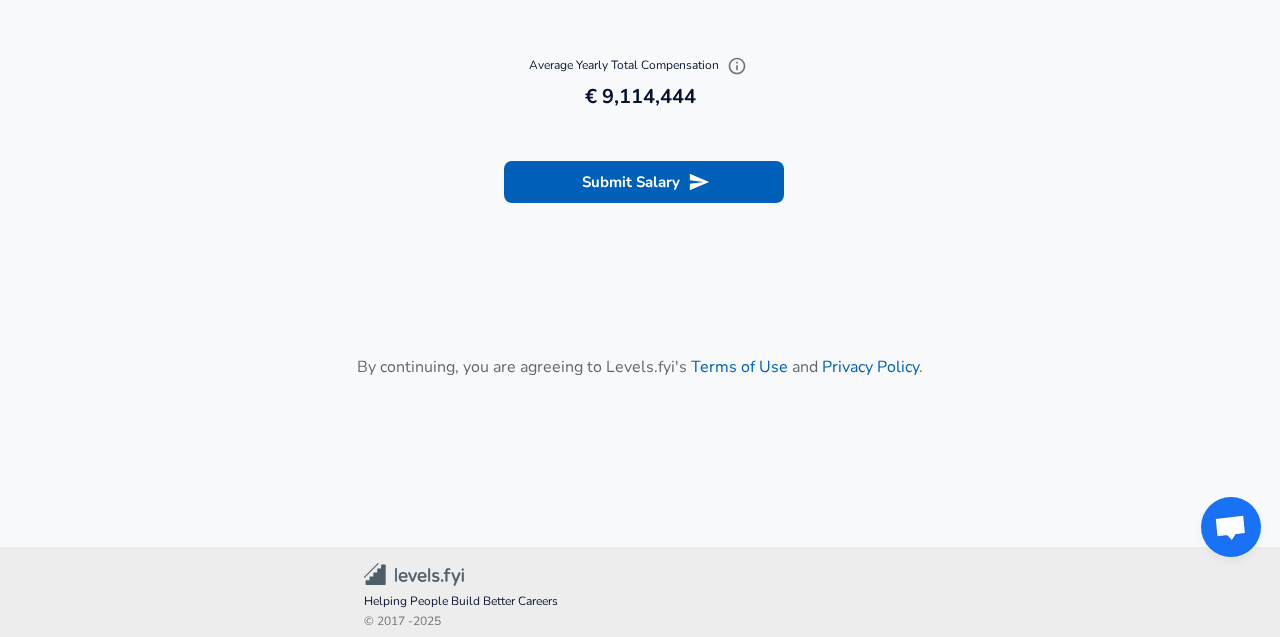 scroll, scrollTop: 2685, scrollLeft: 0, axis: vertical 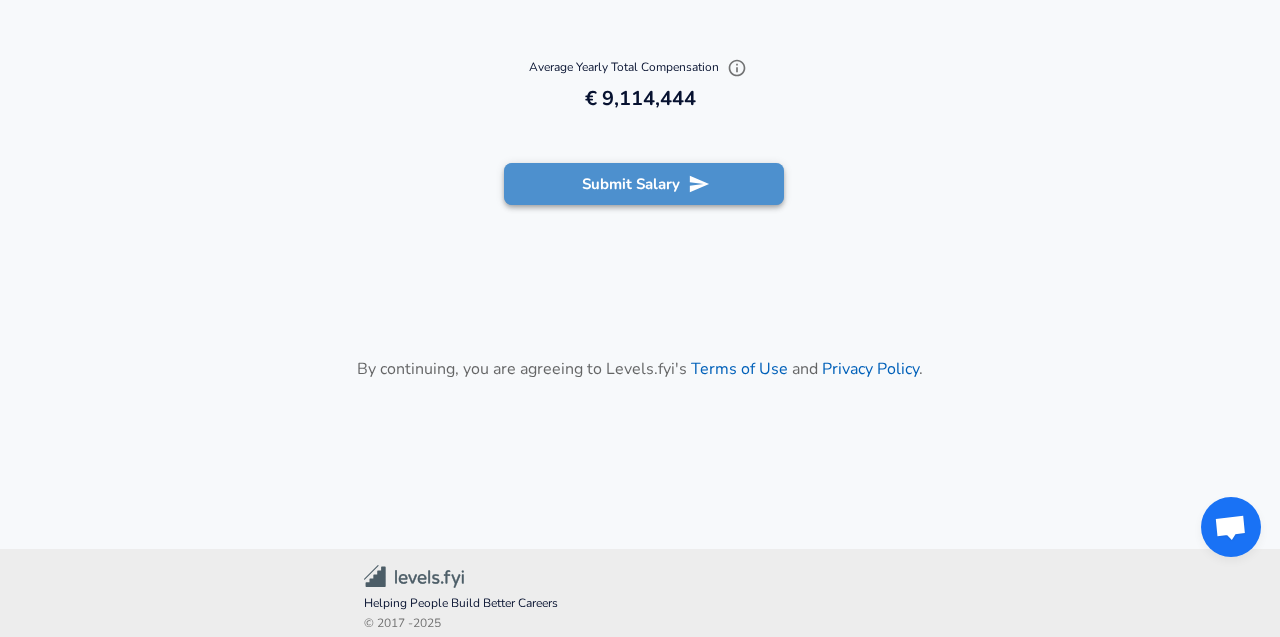 click on "Submit Salary" at bounding box center [644, 184] 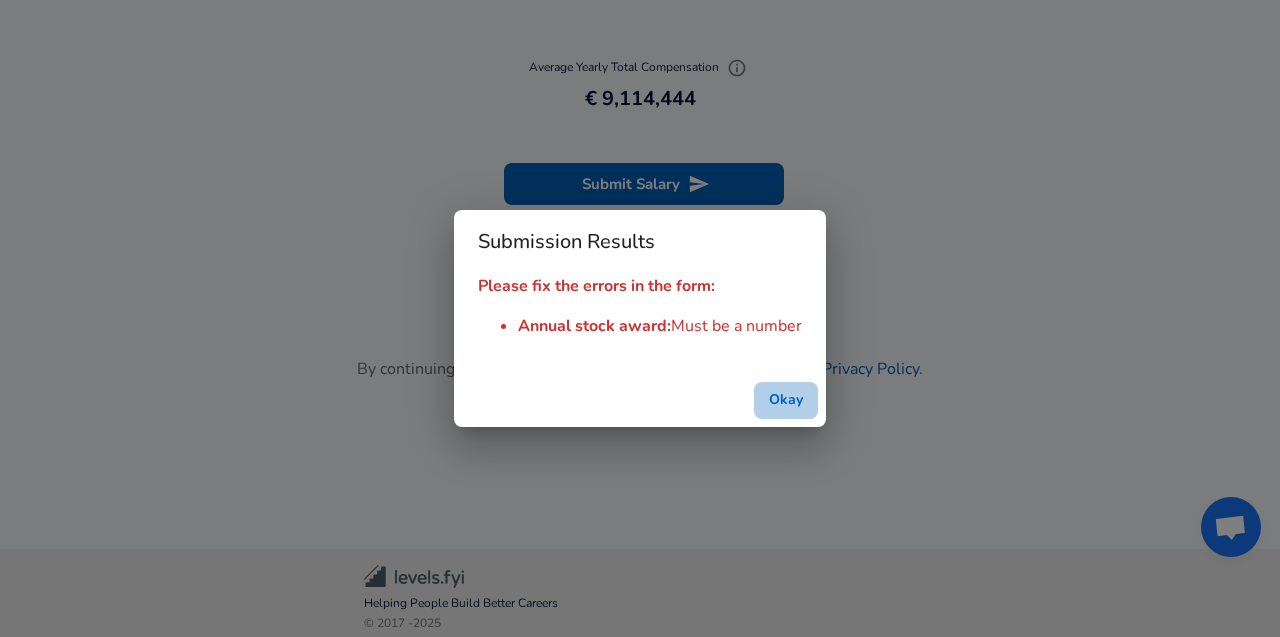 click on "Okay" at bounding box center (786, 400) 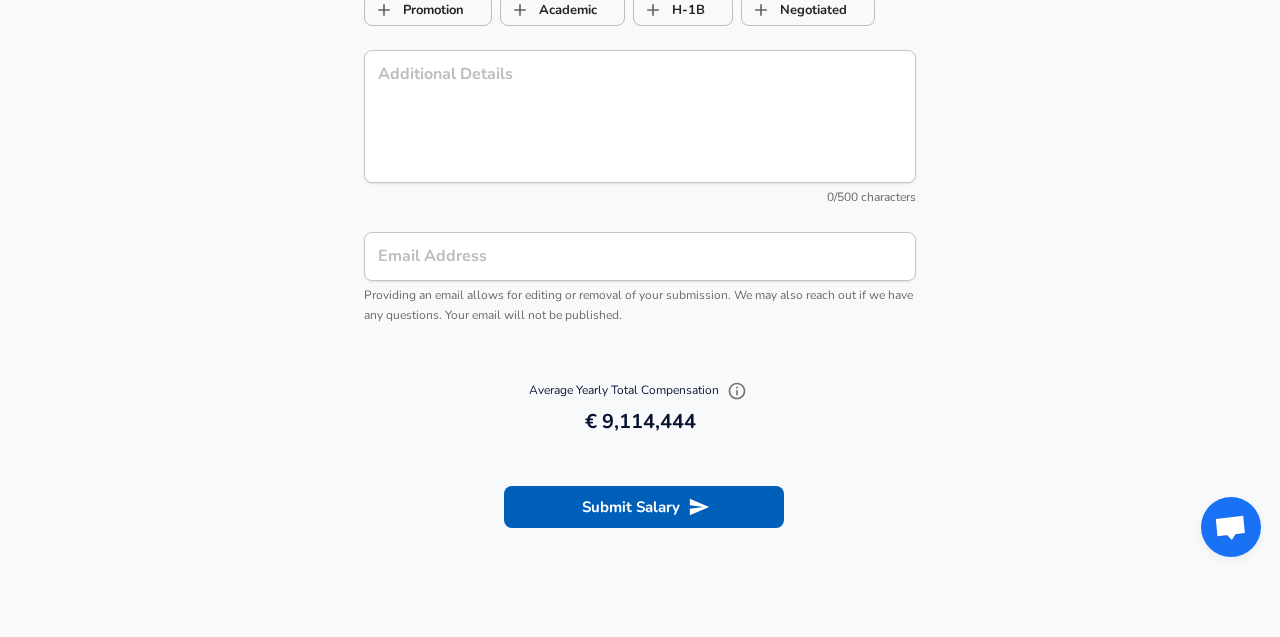 scroll, scrollTop: 2369, scrollLeft: 0, axis: vertical 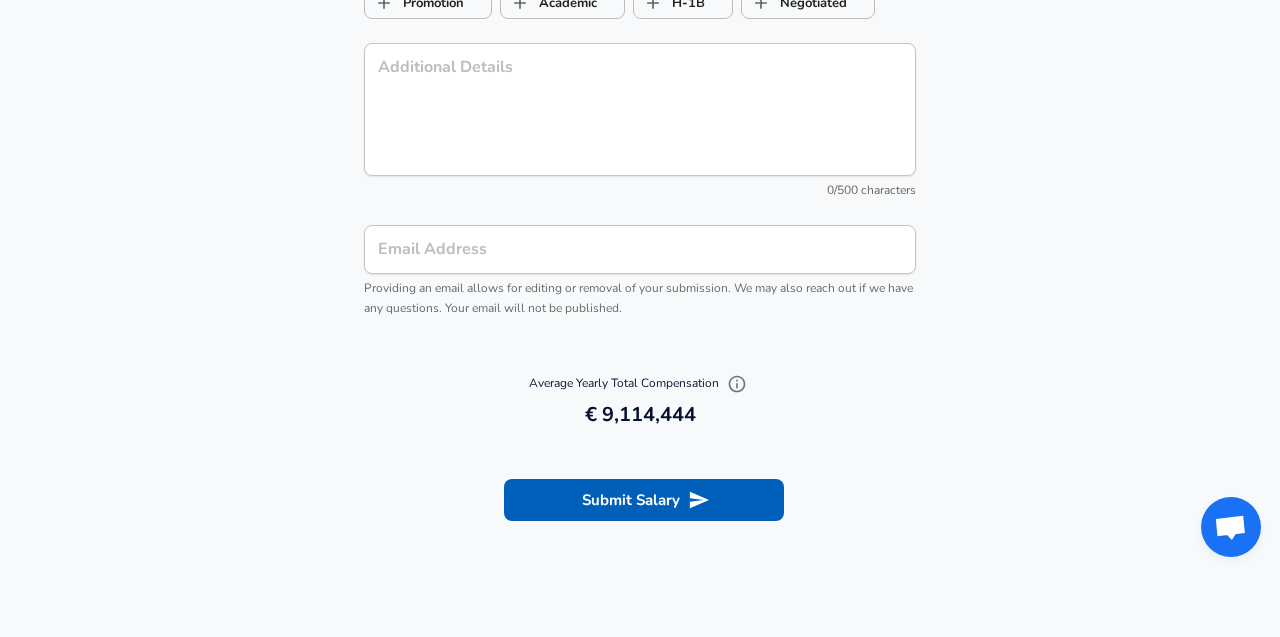 click on "9,114,444 € 9,114,444" at bounding box center (640, 415) 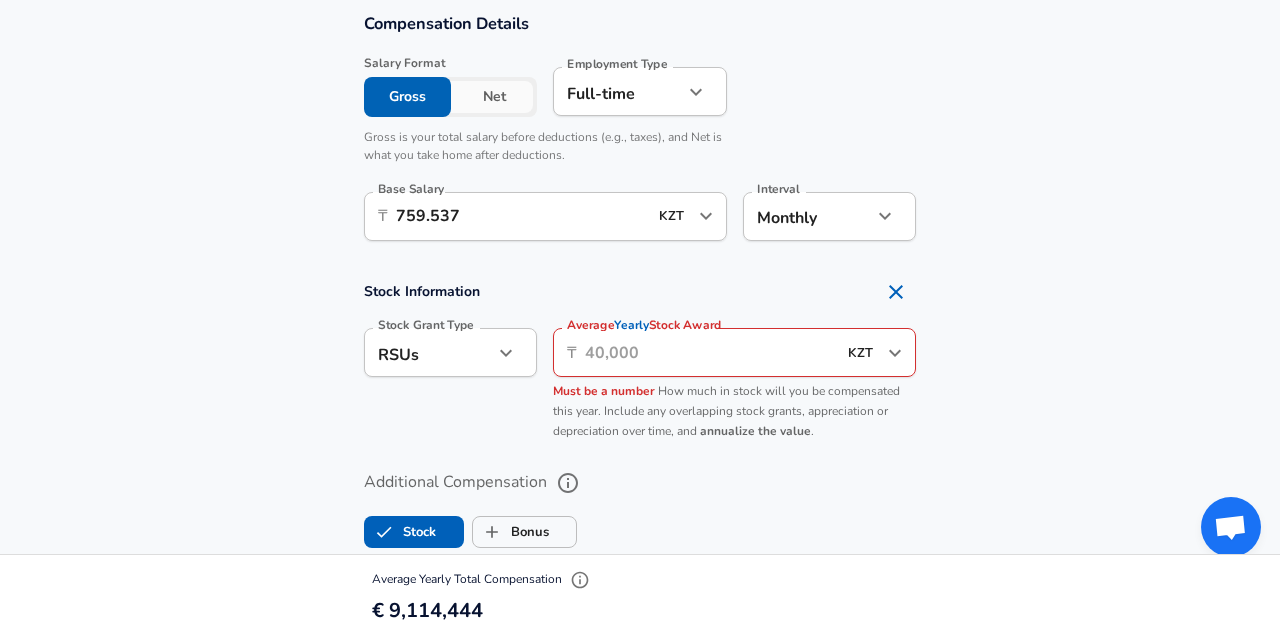 scroll, scrollTop: 1441, scrollLeft: 0, axis: vertical 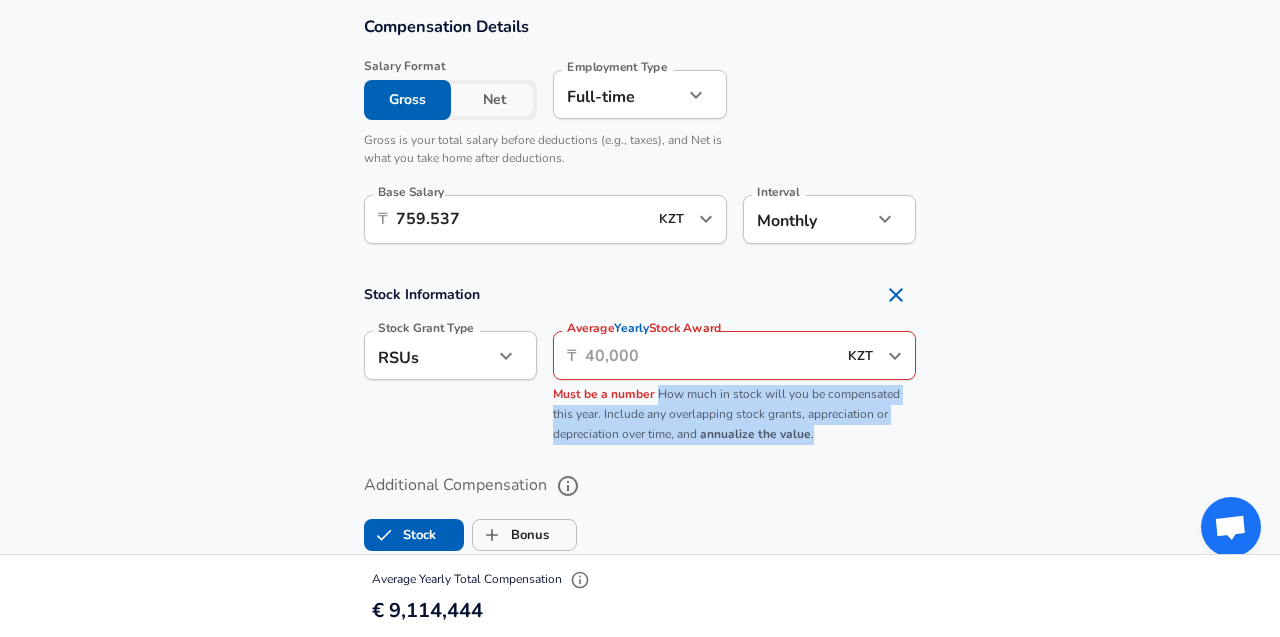 drag, startPoint x: 824, startPoint y: 432, endPoint x: 656, endPoint y: 393, distance: 172.46739 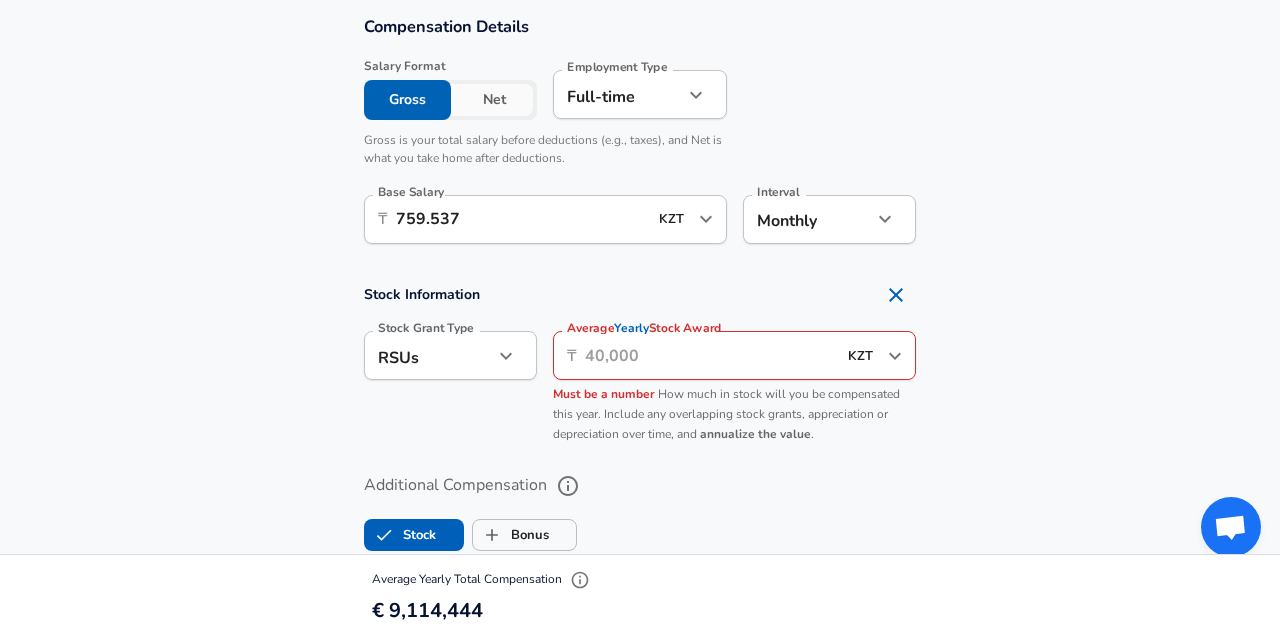 click on "Average  Yearly  Stock Award" at bounding box center [710, 355] 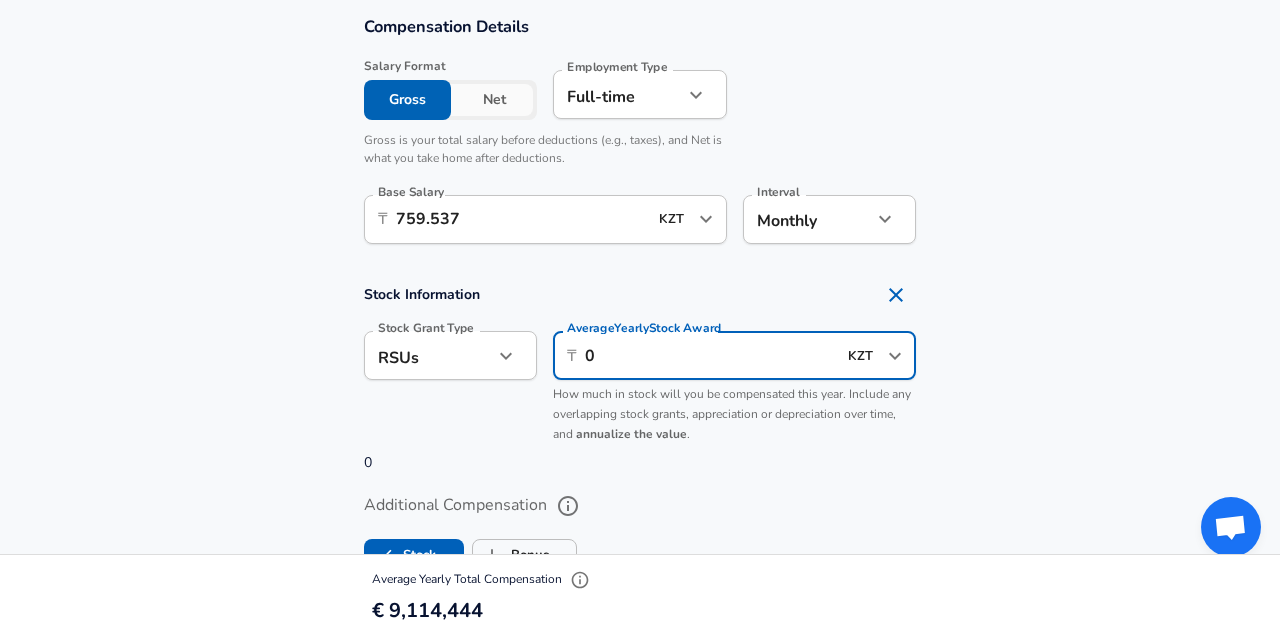 type on "0" 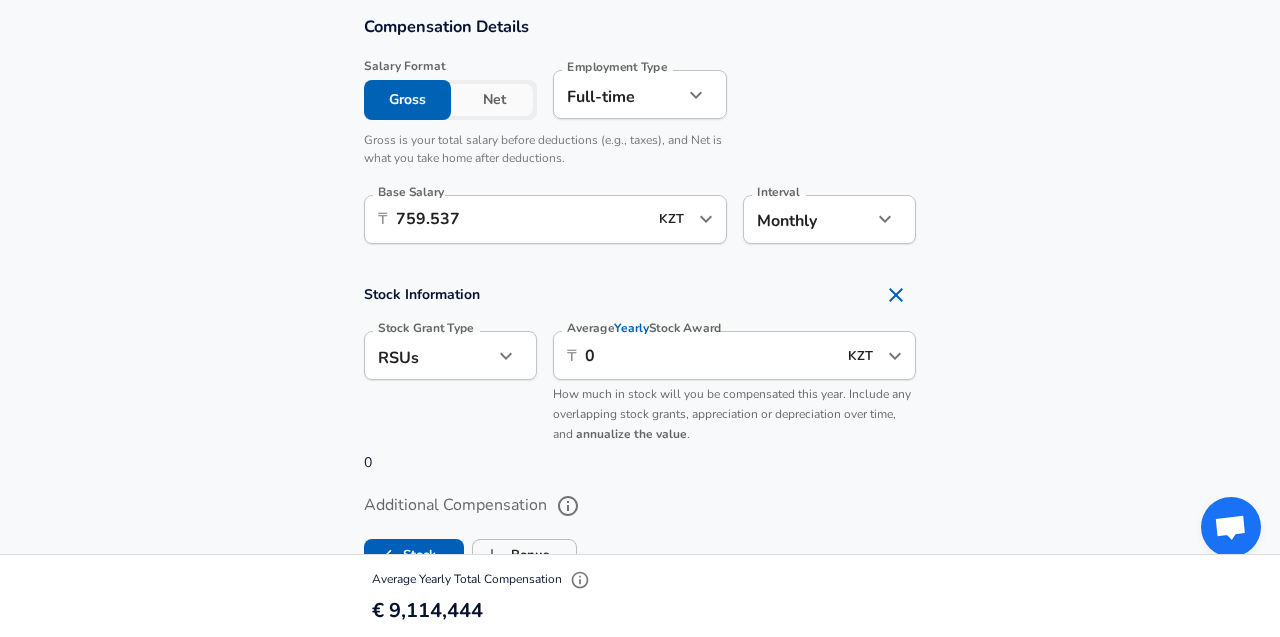 click on "Stock Information   Stock Grant Type RSUs stock Stock Grant Type Average   Yearly   Stock Award ​ ​ Average   Yearly   Stock Award   How much in stock will you be compensated this year. Include any overlapping stock grants, appreciation or depreciation over time, and  annualize the value . 0" at bounding box center [640, 374] 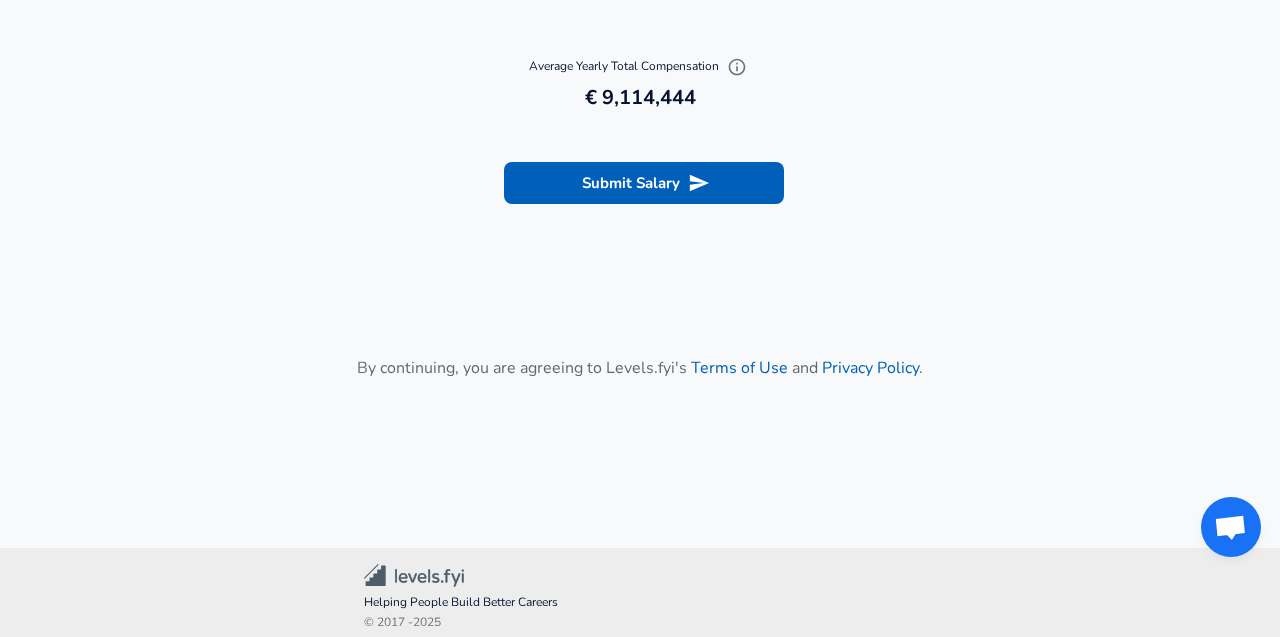 scroll, scrollTop: 2705, scrollLeft: 0, axis: vertical 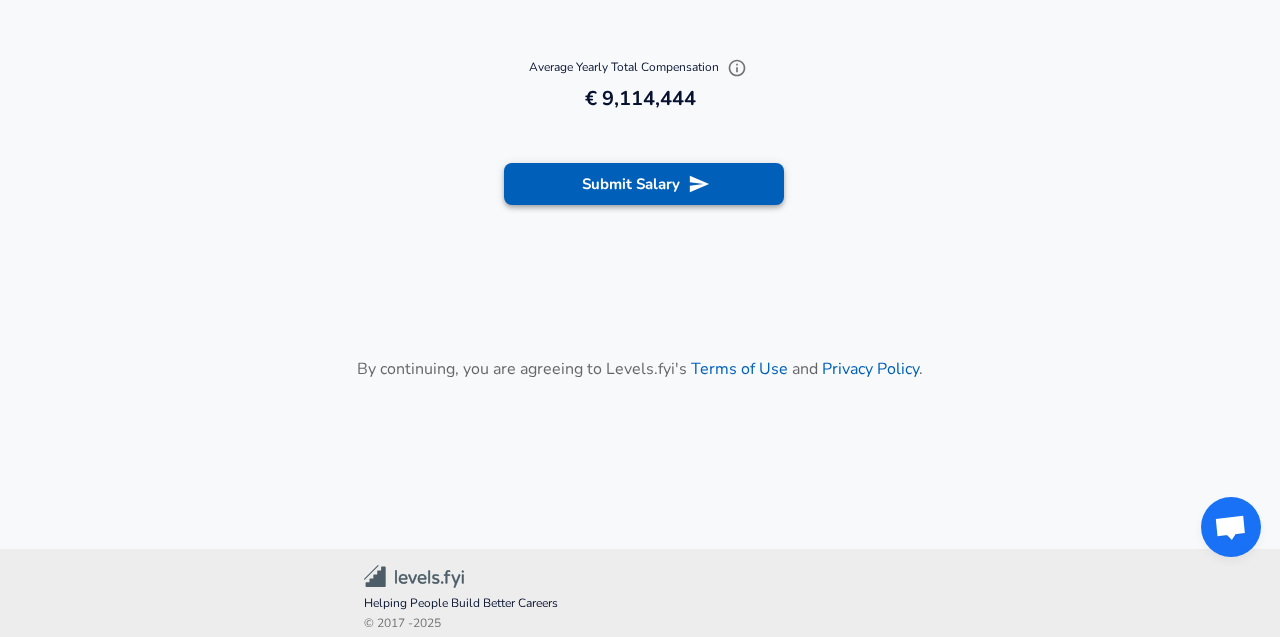click on "Submit Salary" at bounding box center (644, 184) 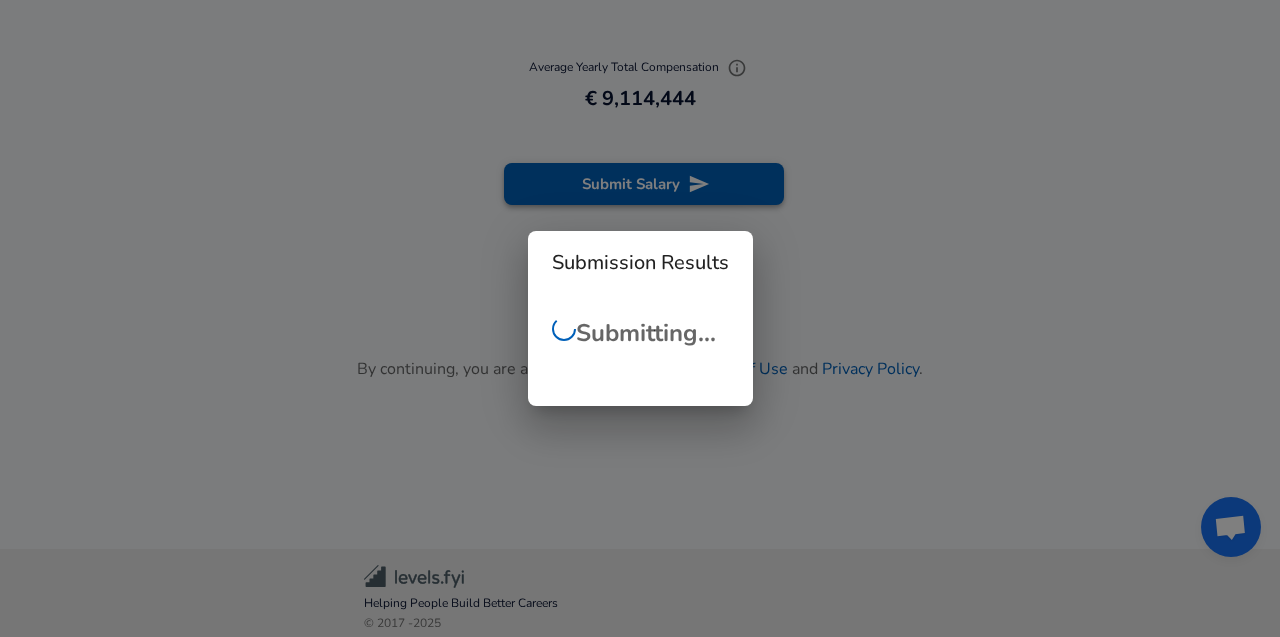 checkbox on "false" 